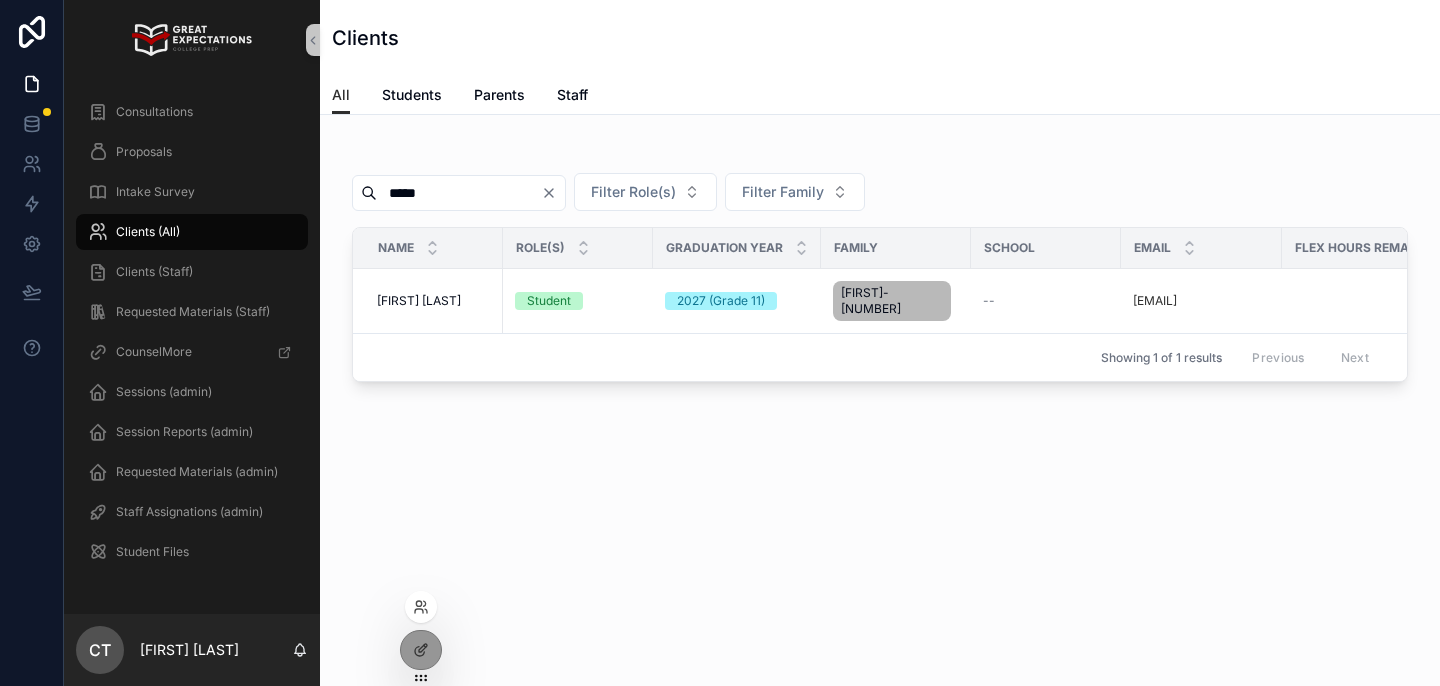 scroll, scrollTop: 0, scrollLeft: 0, axis: both 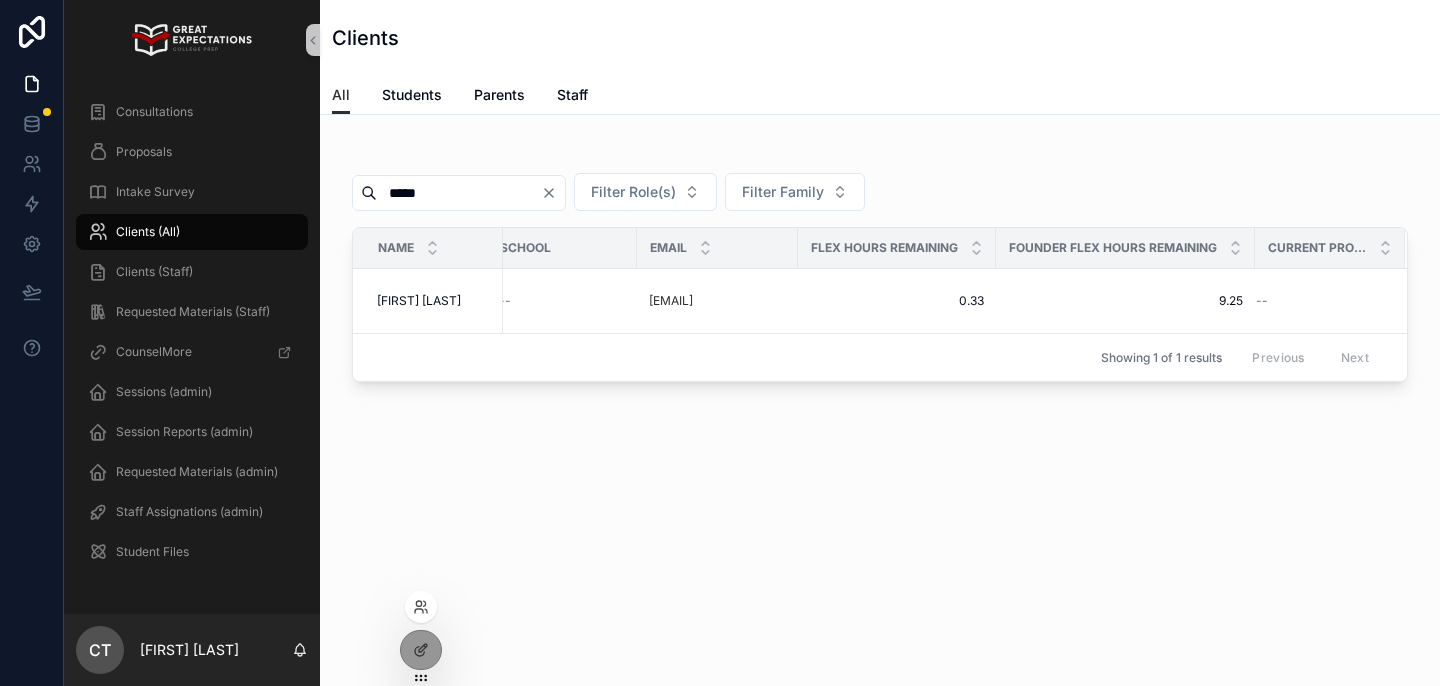 click at bounding box center (421, 607) 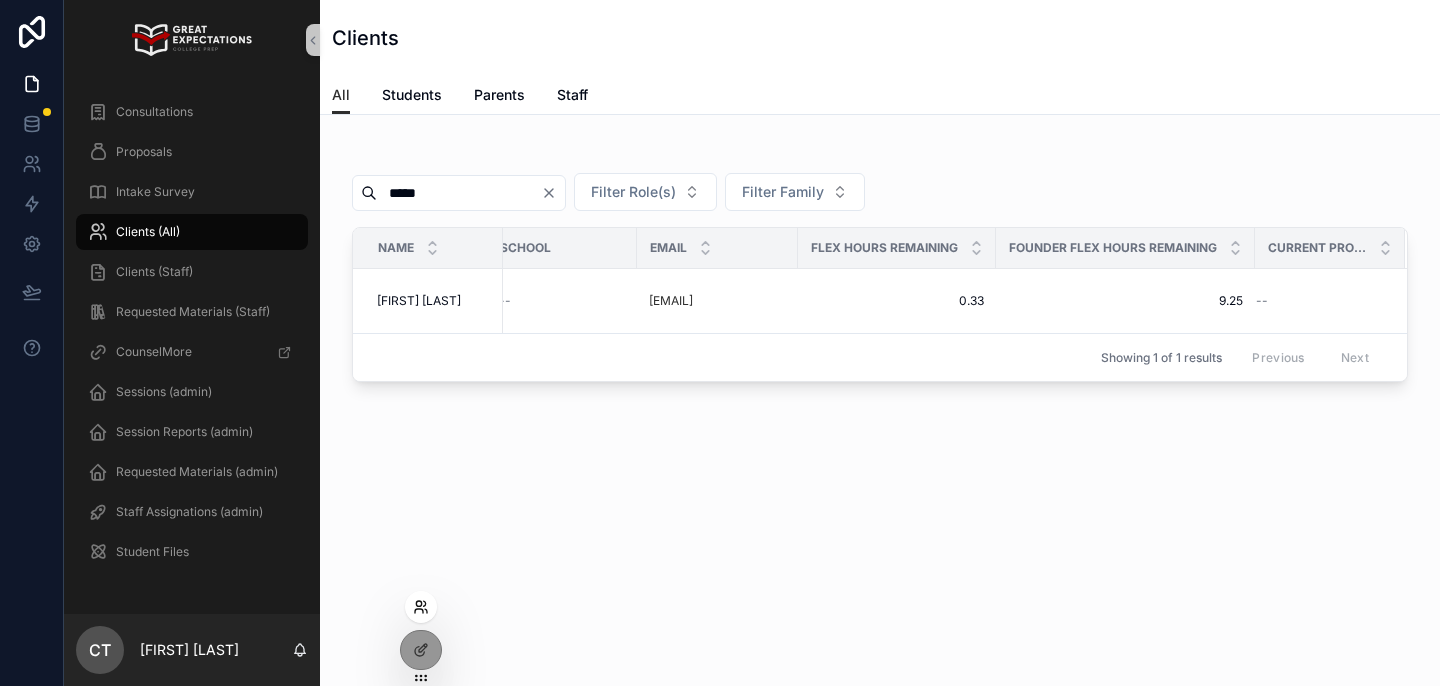 click 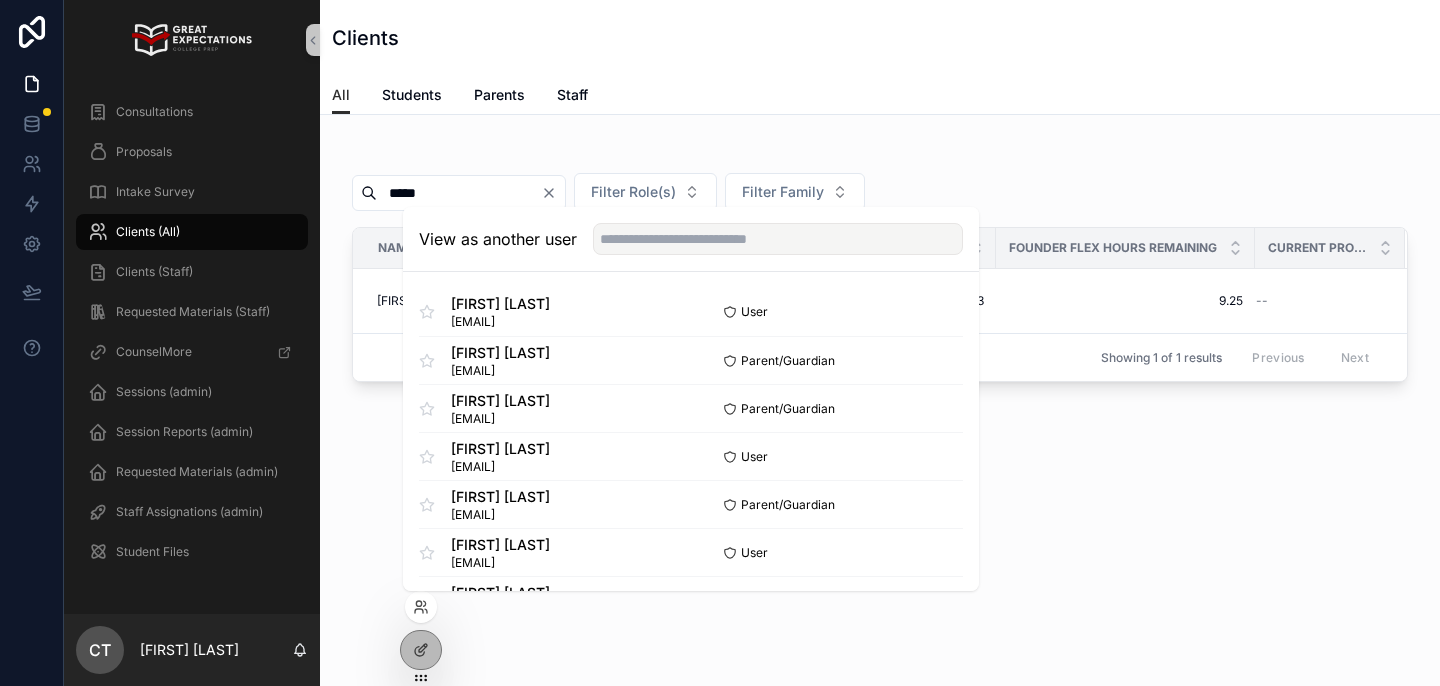 drag, startPoint x: 703, startPoint y: 266, endPoint x: 708, endPoint y: 249, distance: 17.720045 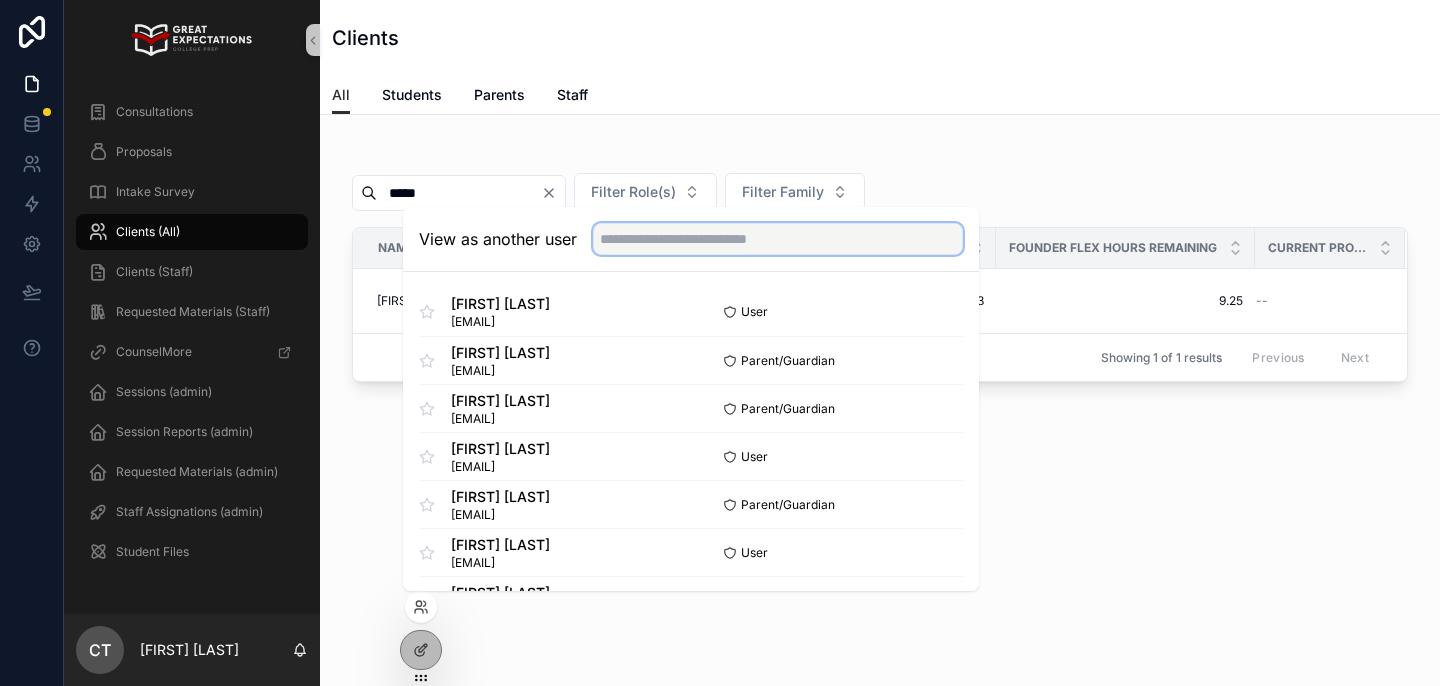 click at bounding box center (778, 239) 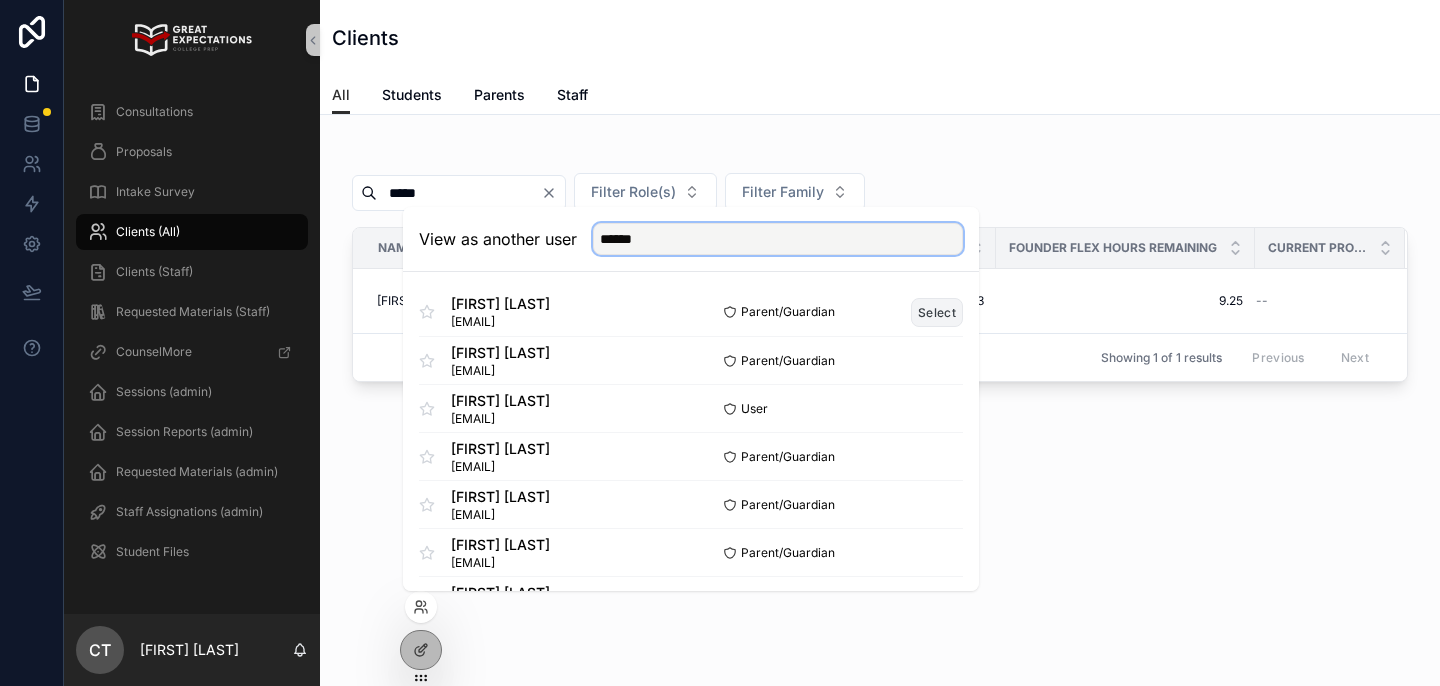 type on "******" 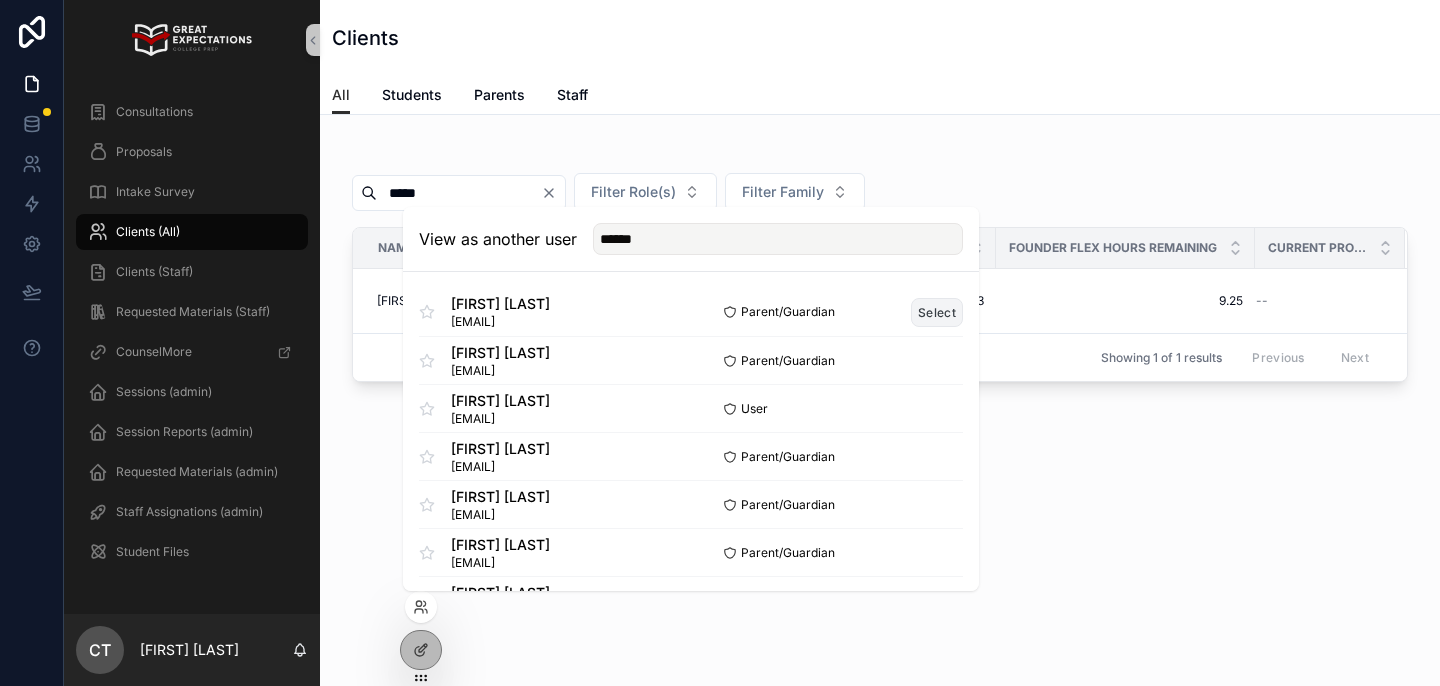 click on "Select" at bounding box center [937, 312] 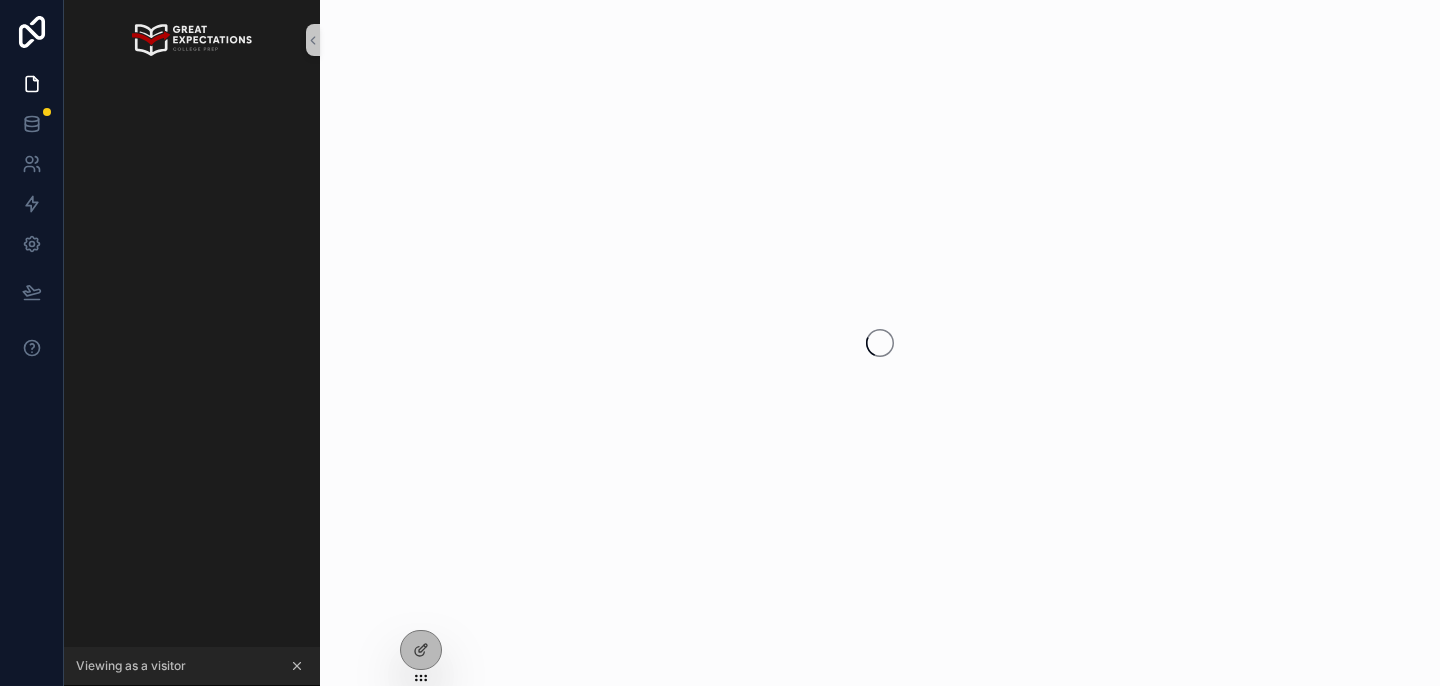 scroll, scrollTop: 0, scrollLeft: 0, axis: both 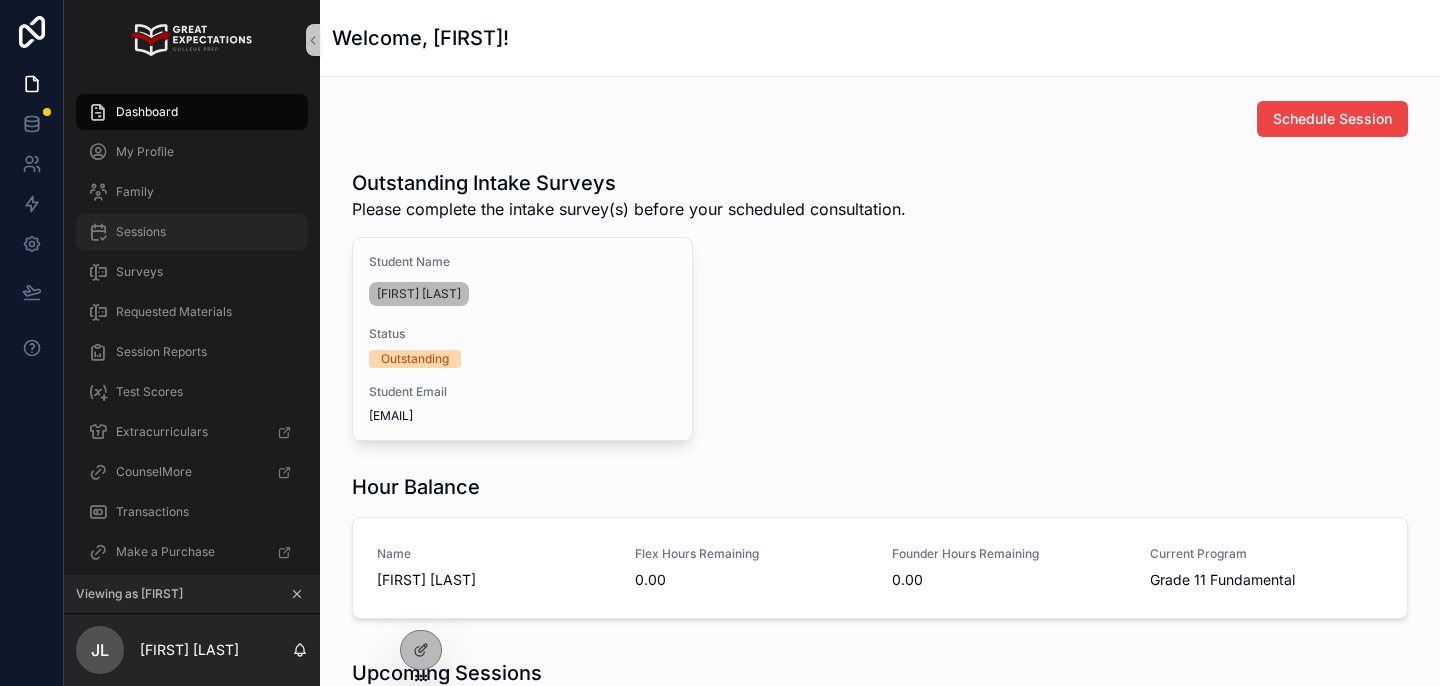 click on "Sessions" at bounding box center [192, 232] 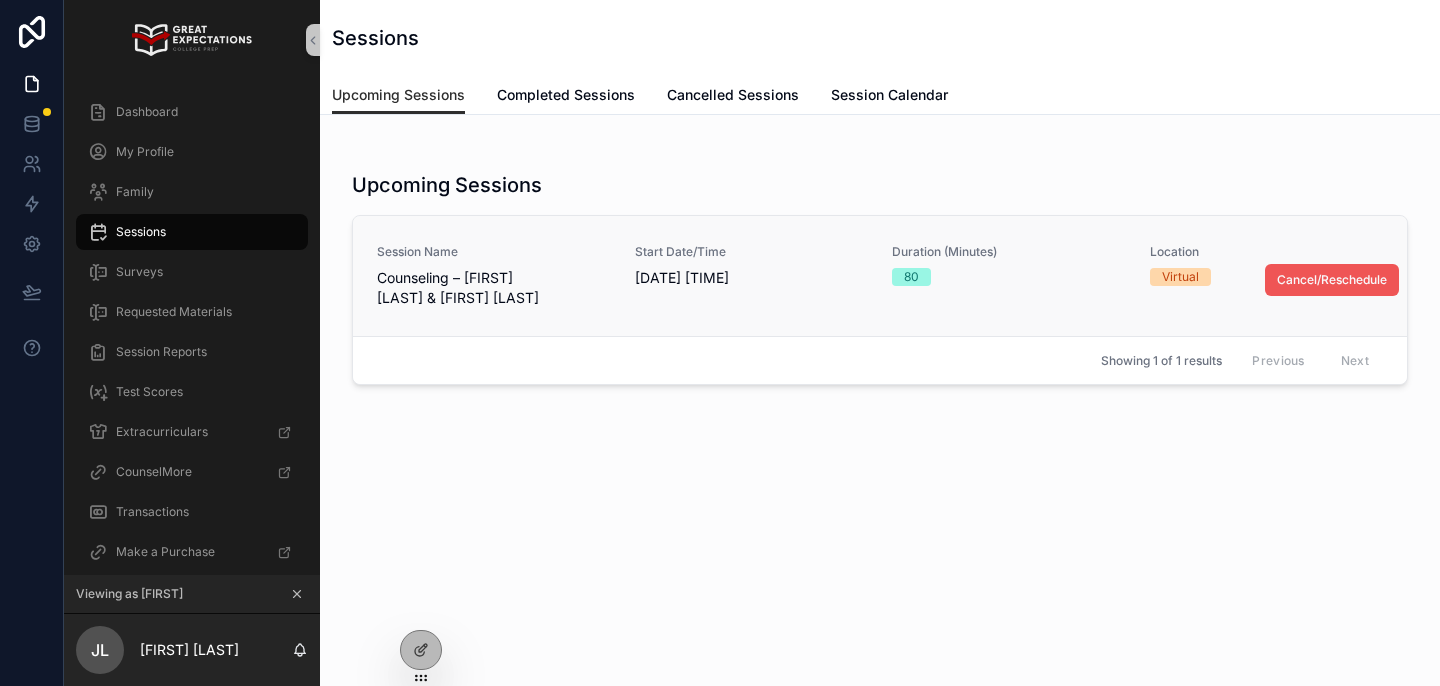 click on "Cancel/Reschedule" at bounding box center (1332, 280) 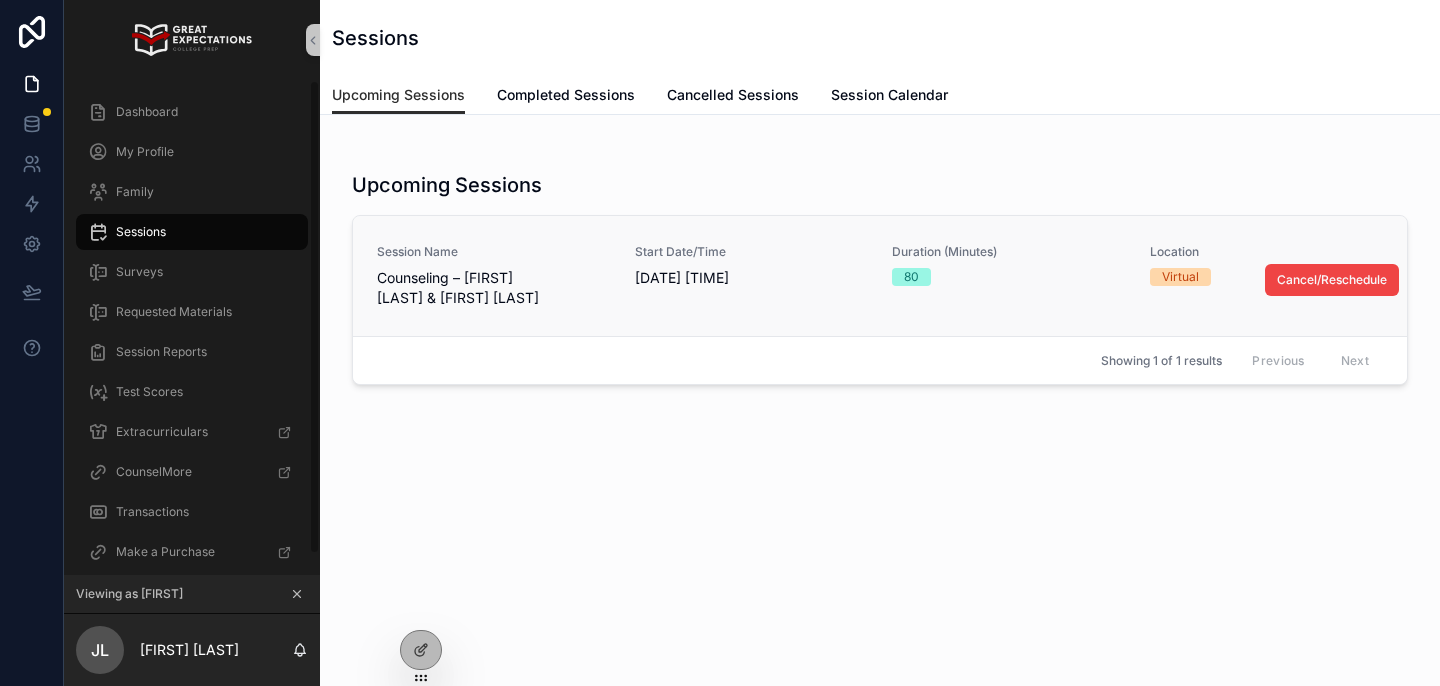 click on "Dashboard" at bounding box center (192, 112) 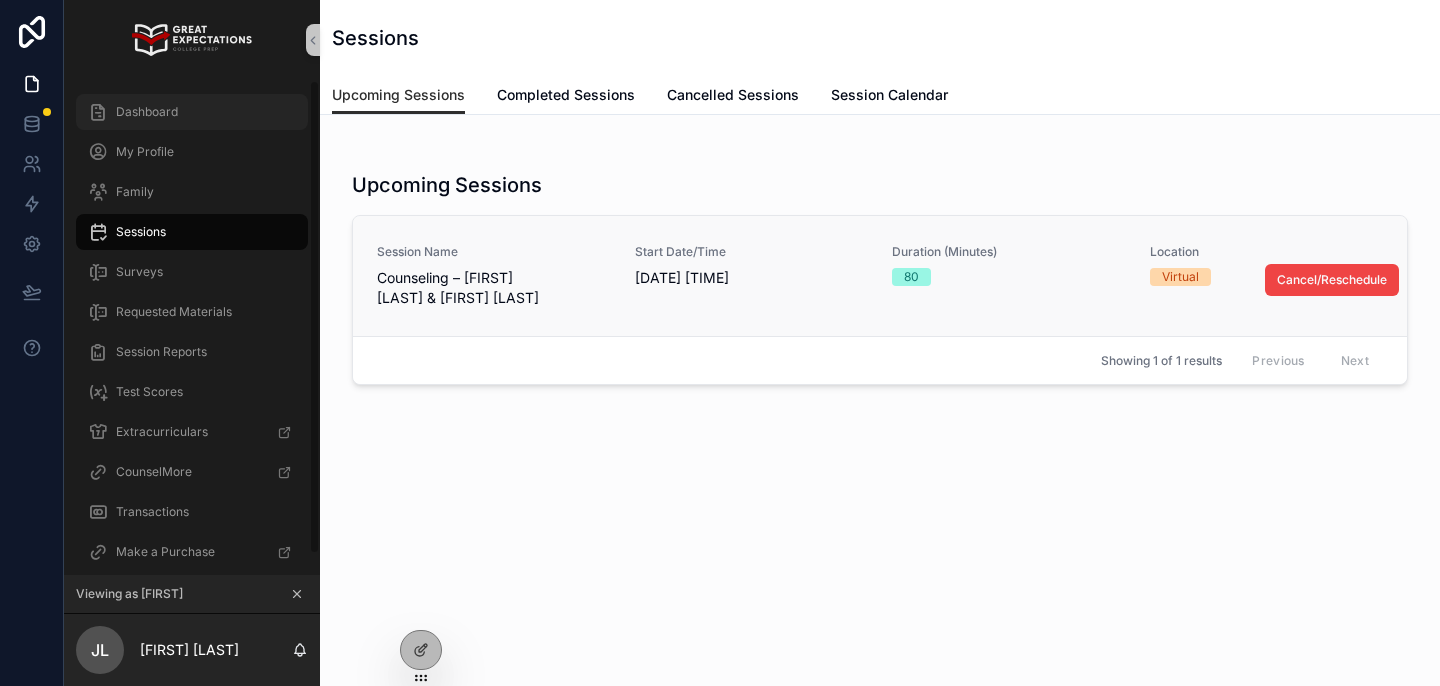 click on "Dashboard" at bounding box center [147, 112] 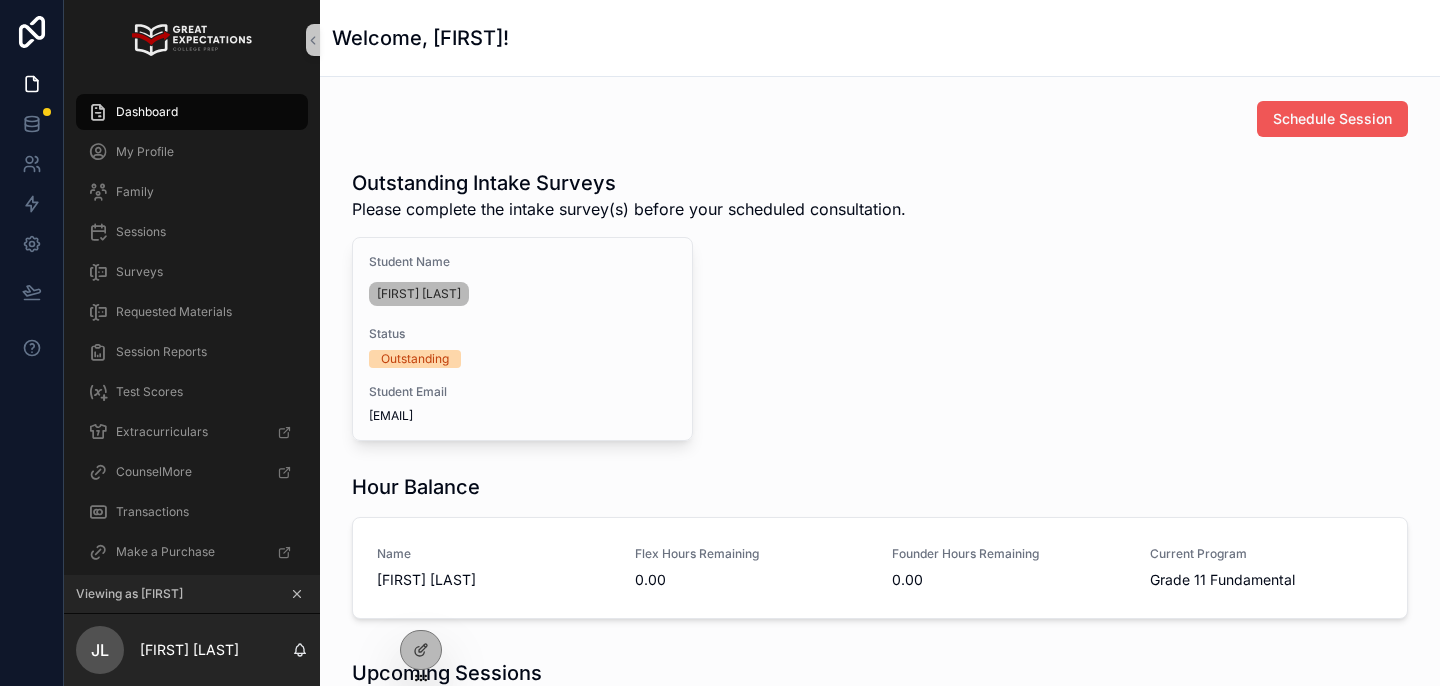 click on "Schedule Session" at bounding box center [1332, 119] 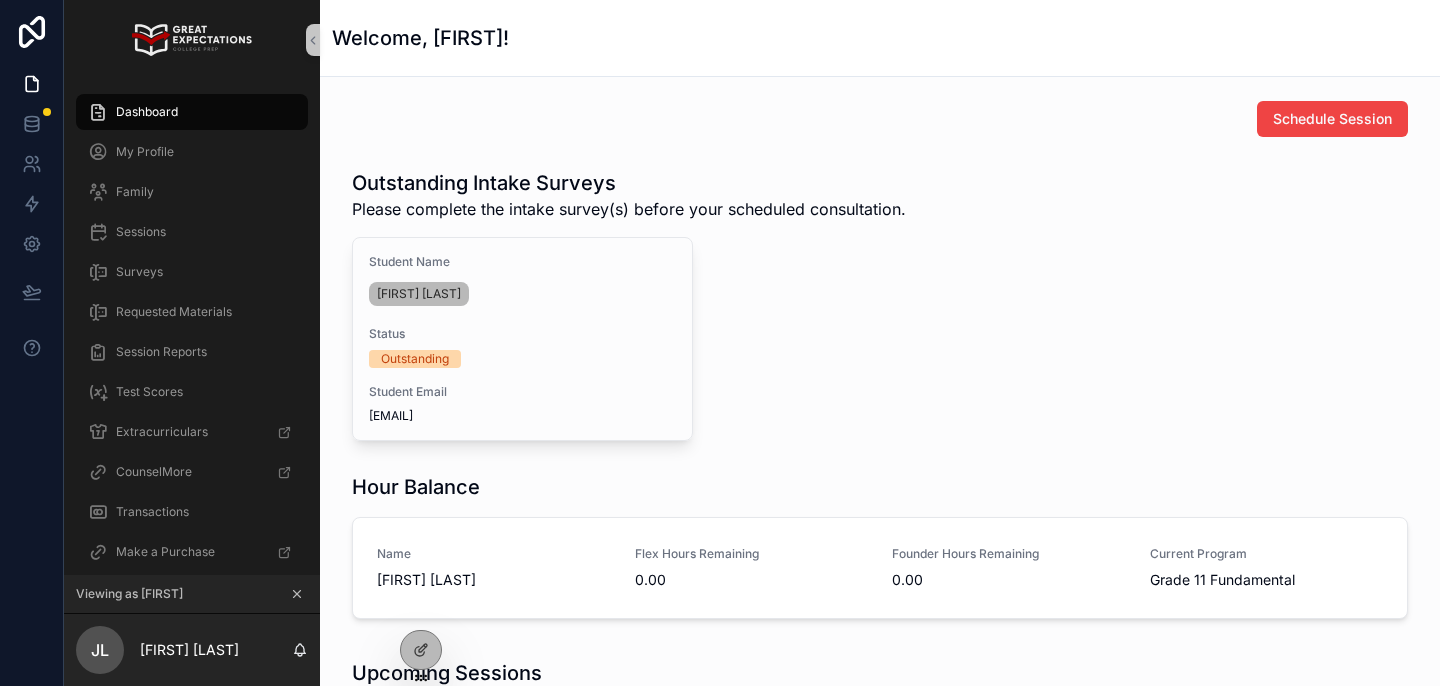 drag, startPoint x: 526, startPoint y: 415, endPoint x: 350, endPoint y: 411, distance: 176.04546 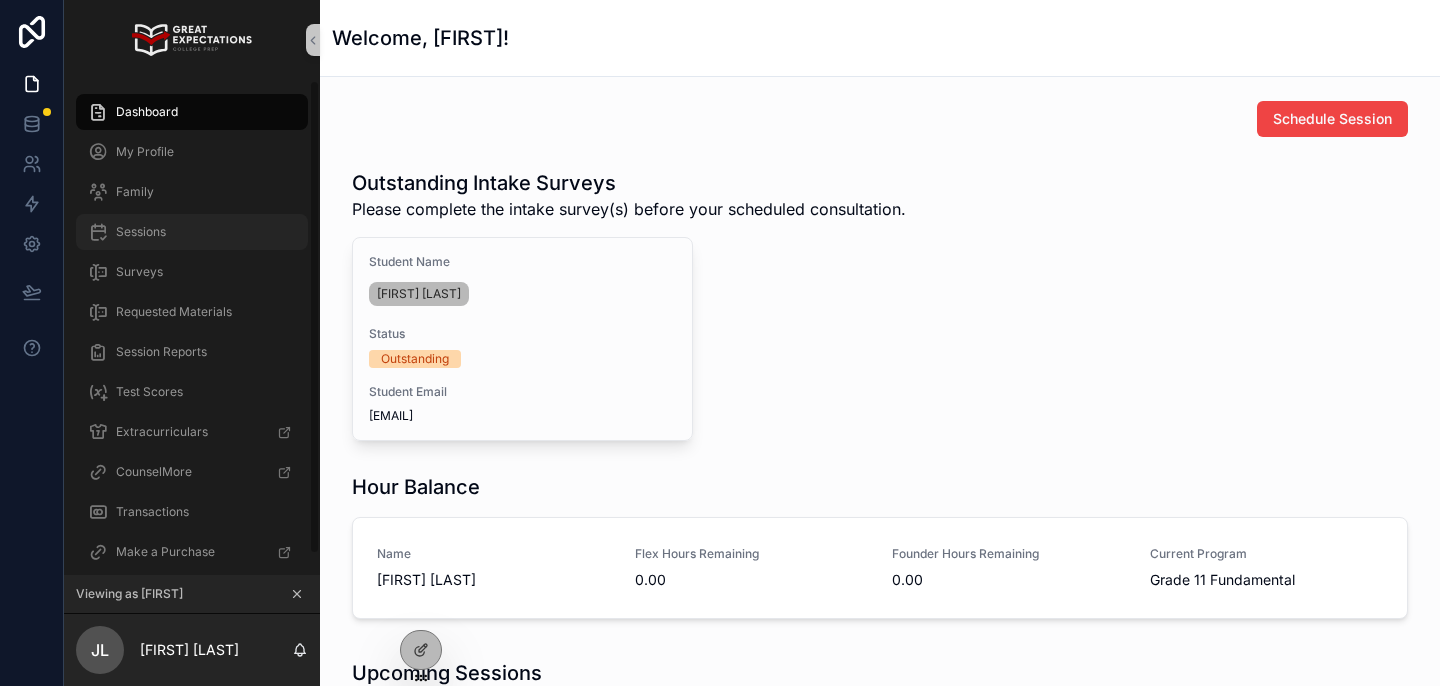 click on "Sessions" at bounding box center (192, 232) 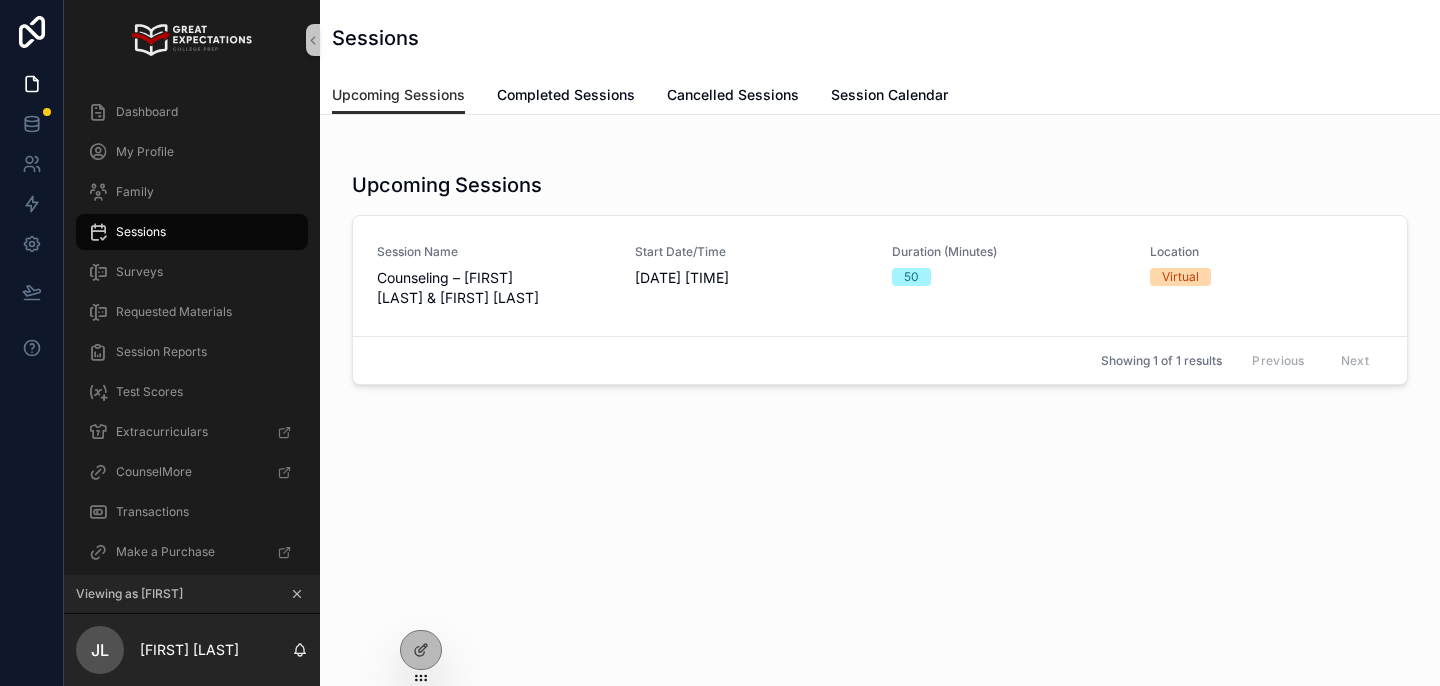 click 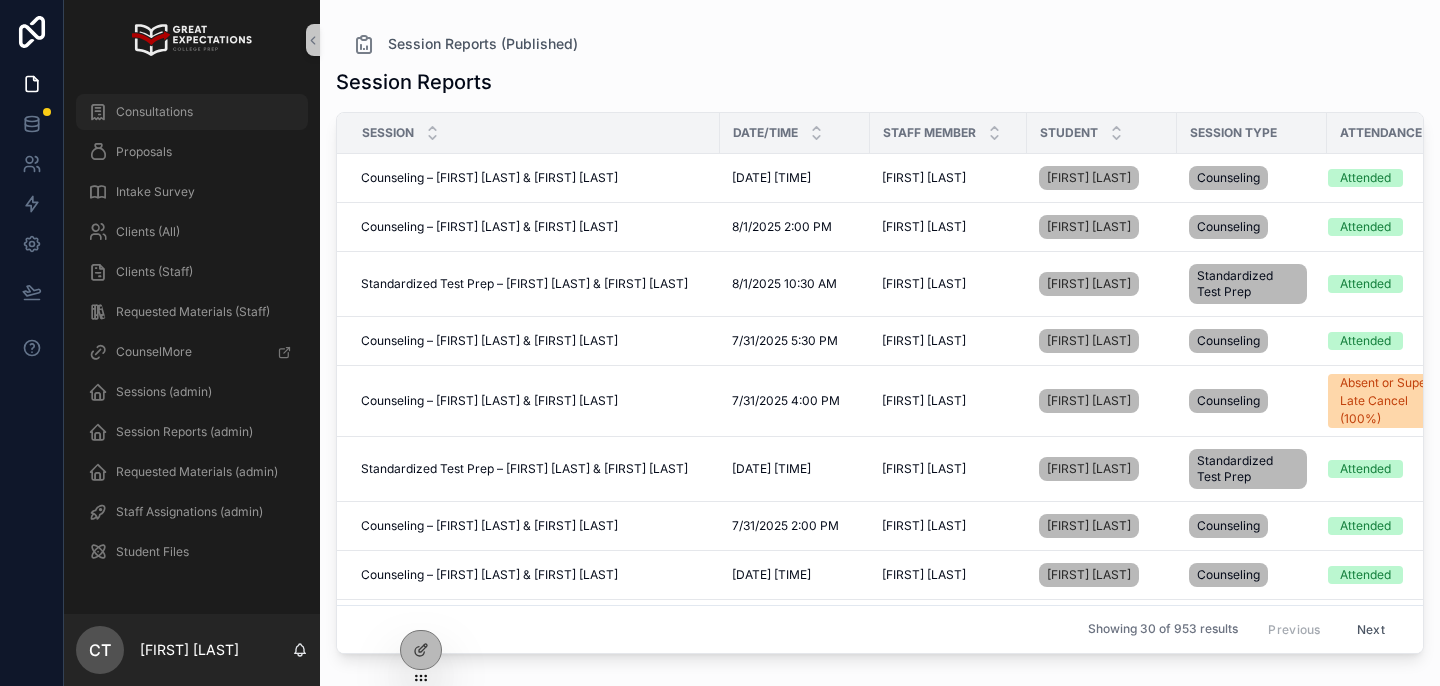 click on "Consultations" at bounding box center [192, 112] 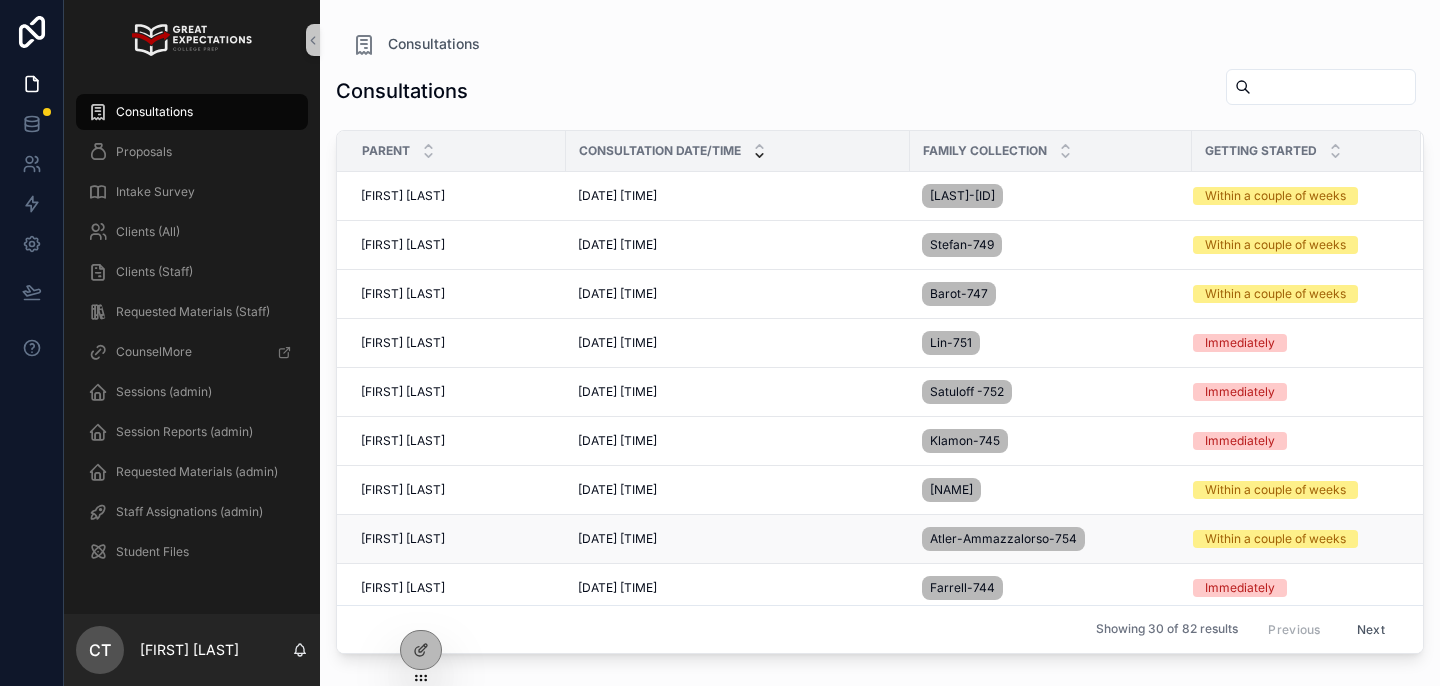 scroll, scrollTop: 167, scrollLeft: 0, axis: vertical 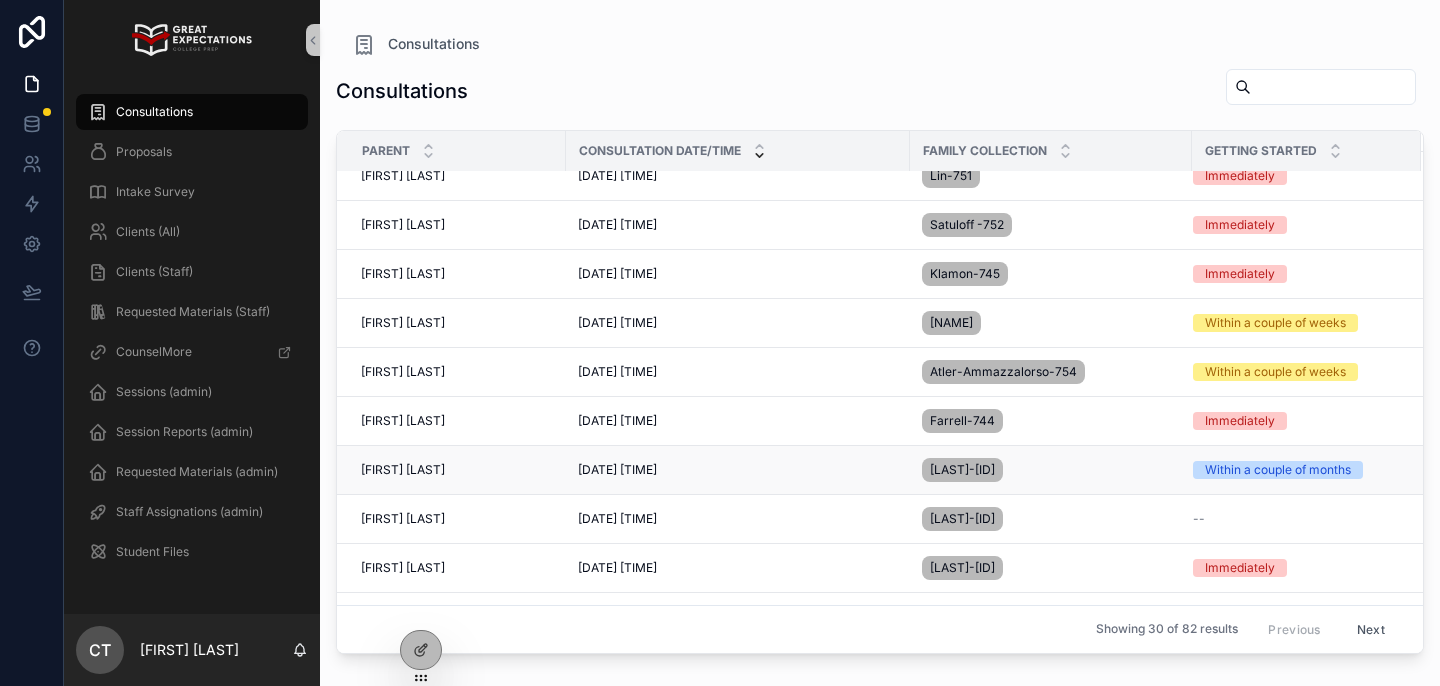 click on "[FIRST] [LAST] [FIRST] [LAST]" at bounding box center [451, 470] 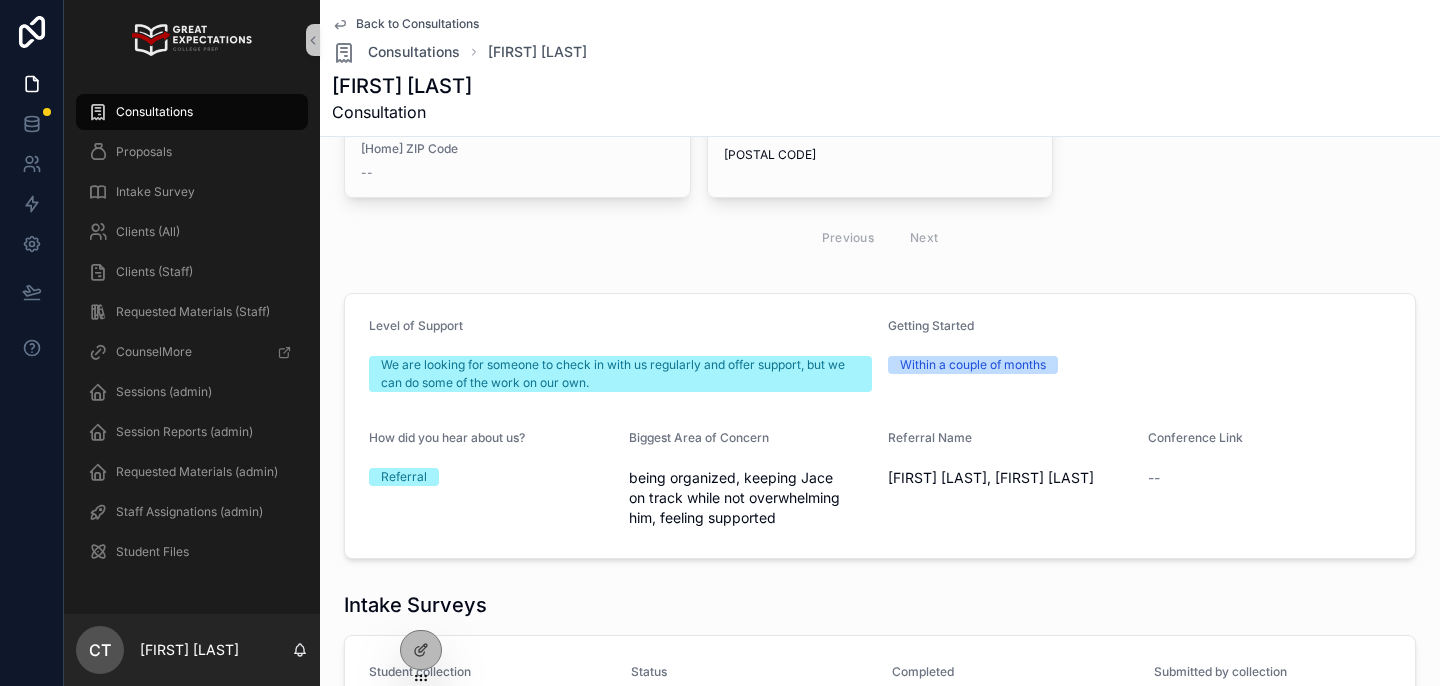 scroll, scrollTop: 0, scrollLeft: 0, axis: both 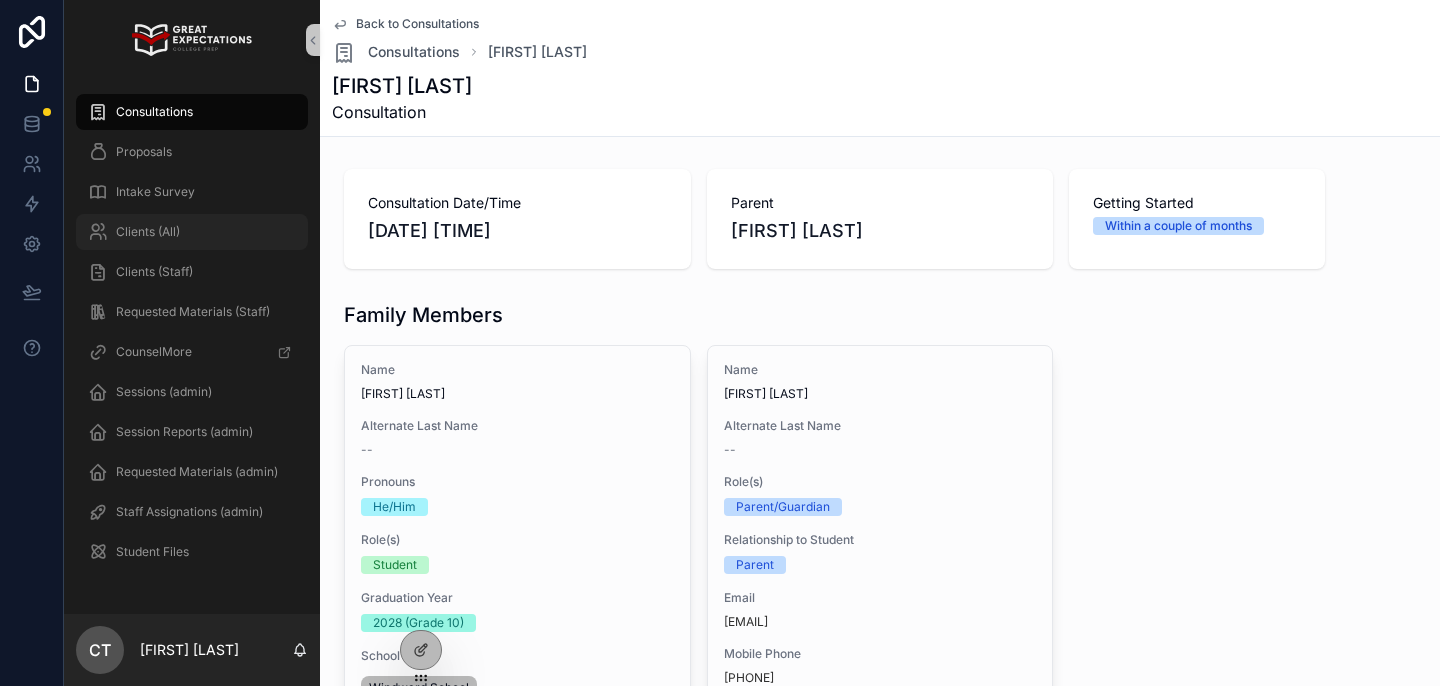 click on "Clients (All)" at bounding box center [192, 232] 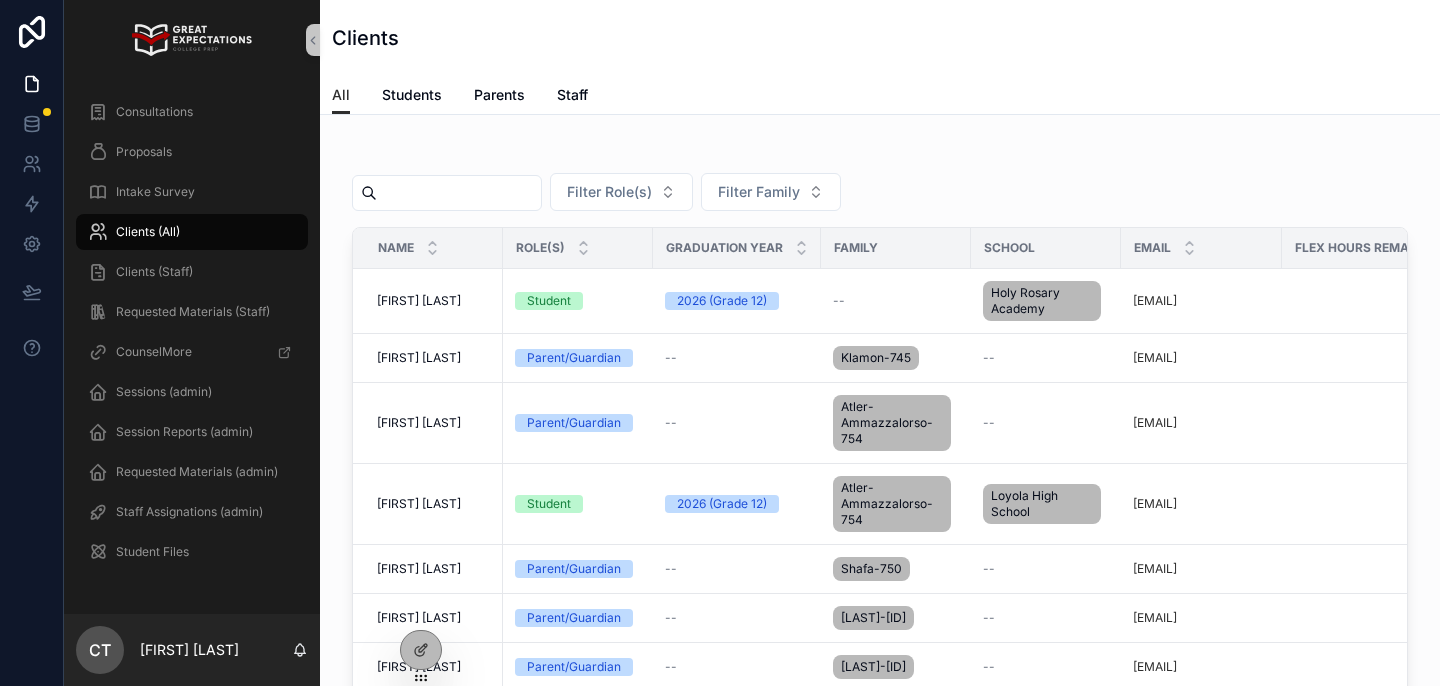 click at bounding box center (459, 193) 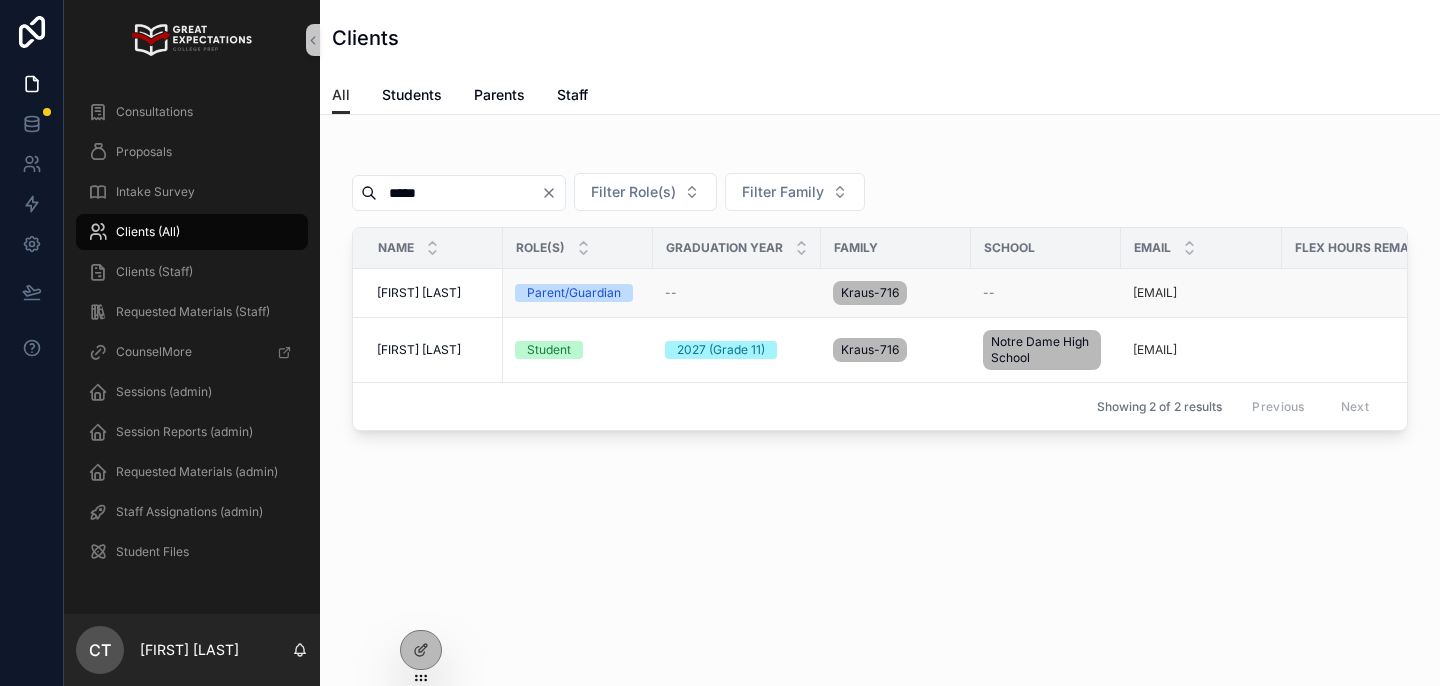 type on "*****" 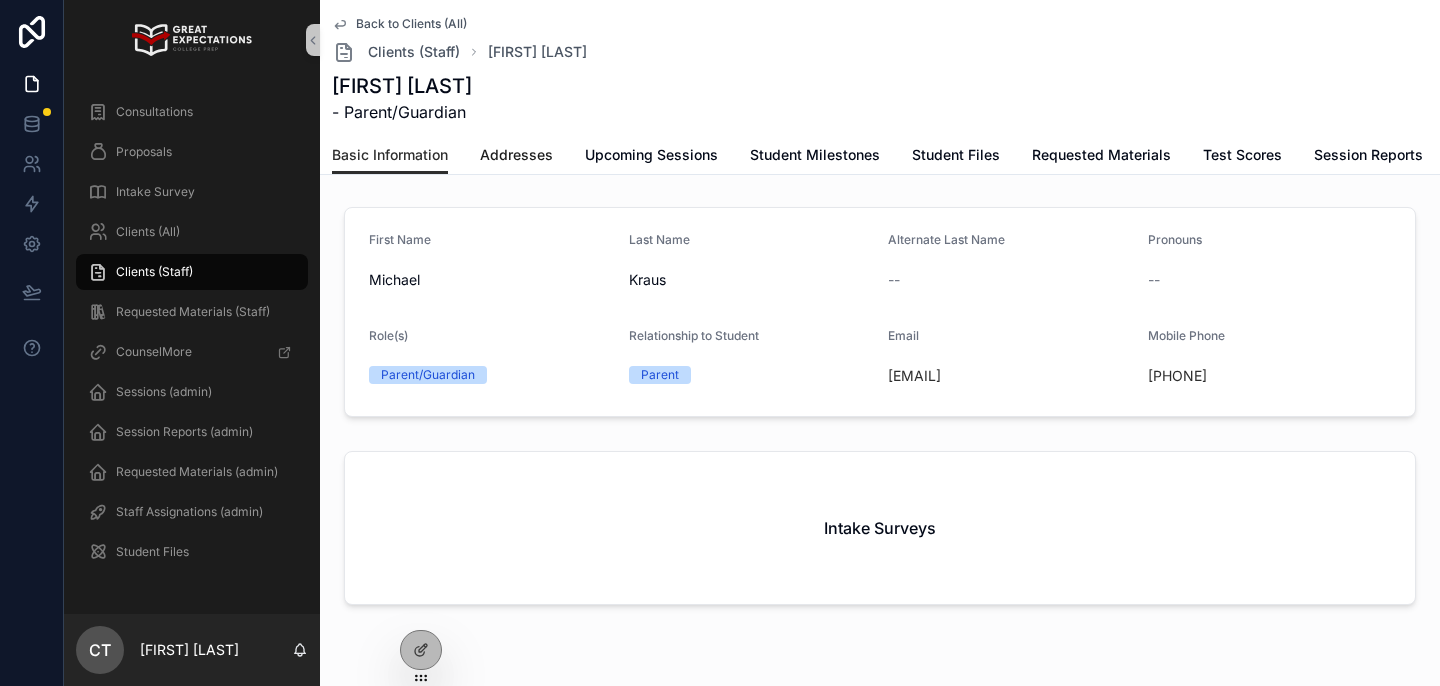 click on "Addresses" at bounding box center (516, 155) 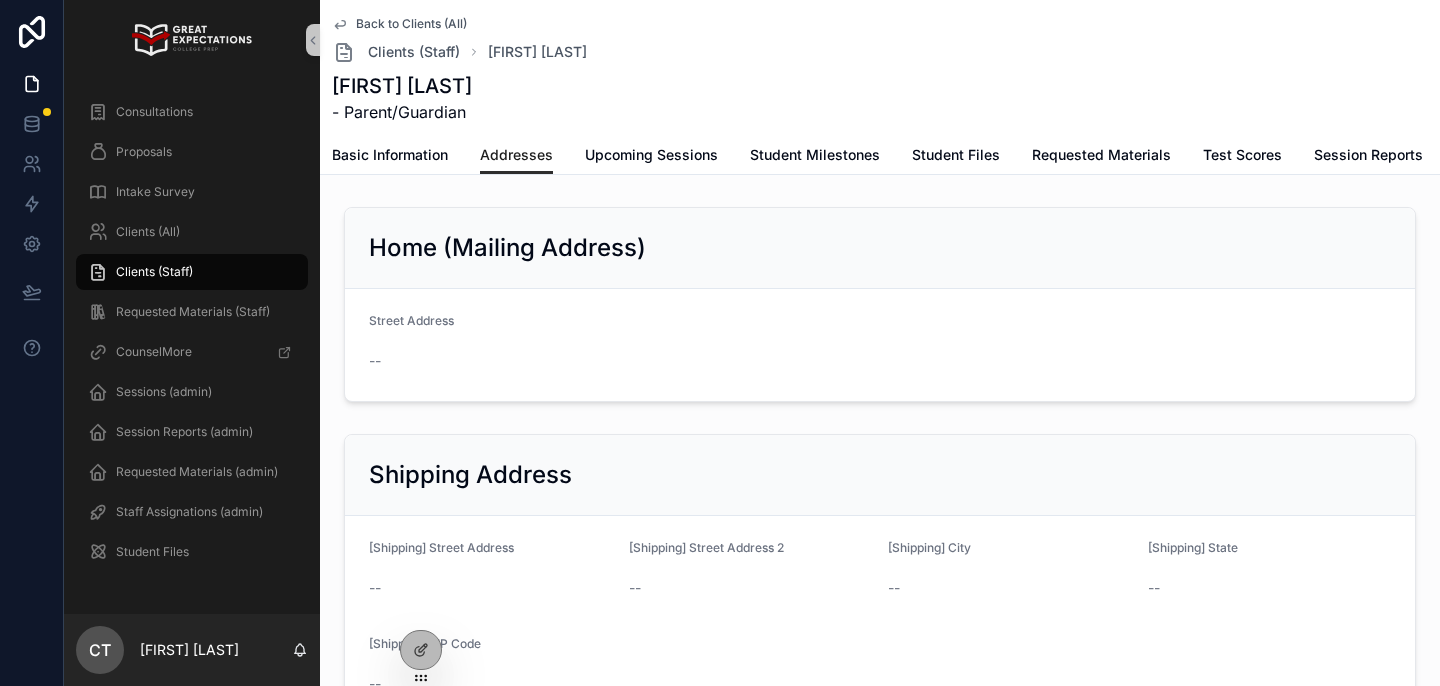 scroll, scrollTop: 498, scrollLeft: 0, axis: vertical 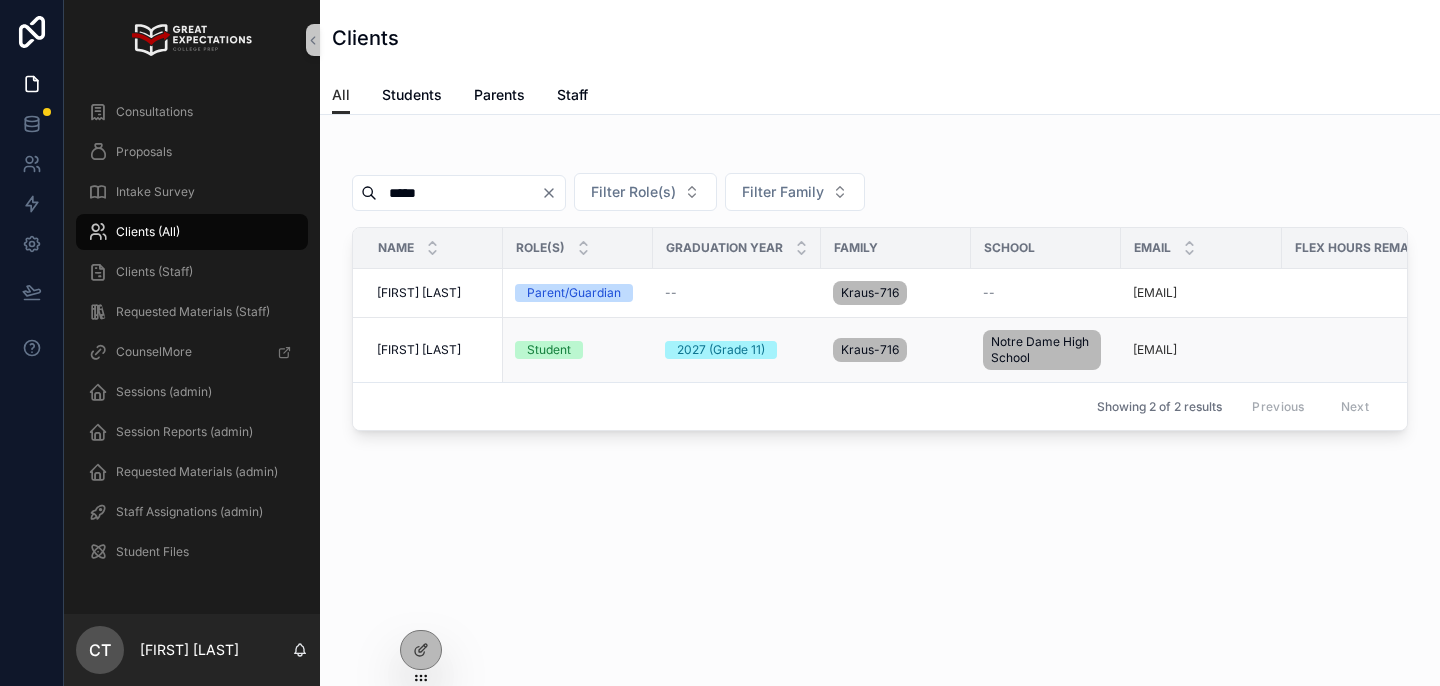 click on "[FIRST] [LAST]" at bounding box center [419, 350] 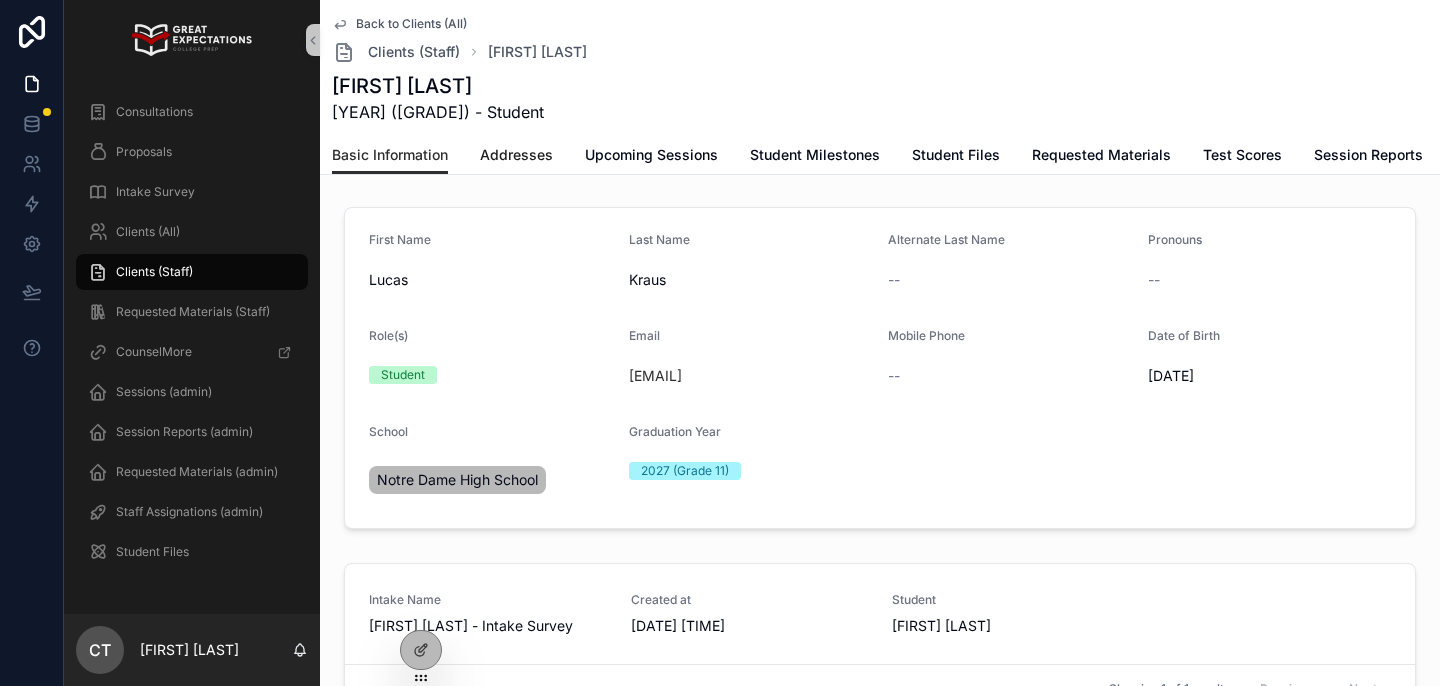 click on "Addresses" at bounding box center (516, 155) 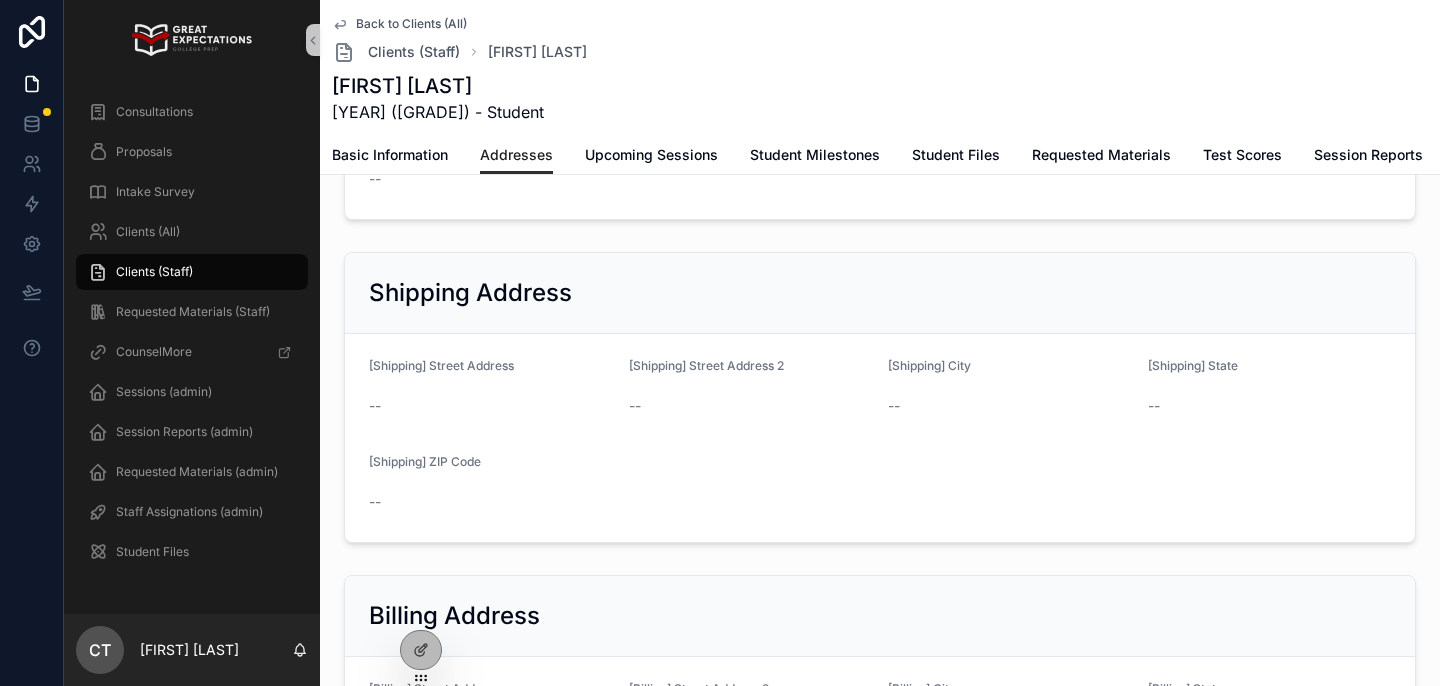 scroll, scrollTop: 310, scrollLeft: 0, axis: vertical 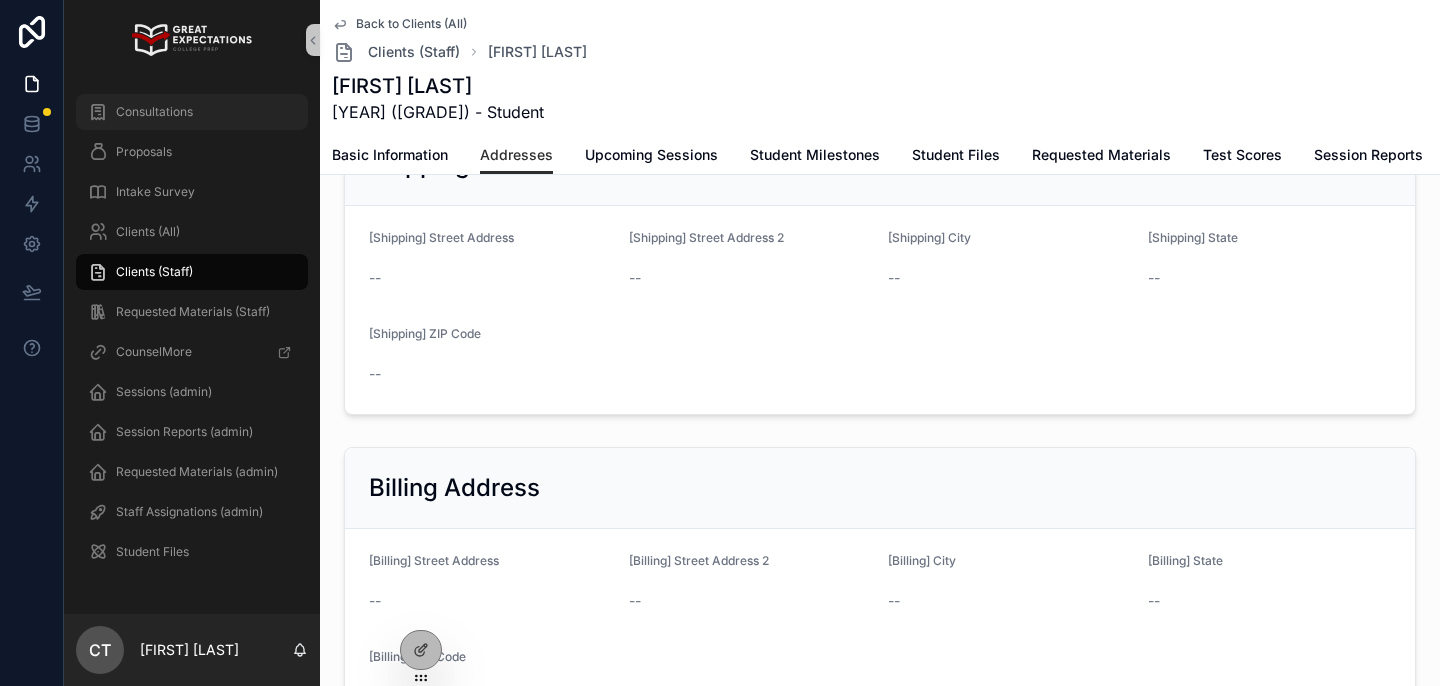 click on "Consultations" at bounding box center (192, 112) 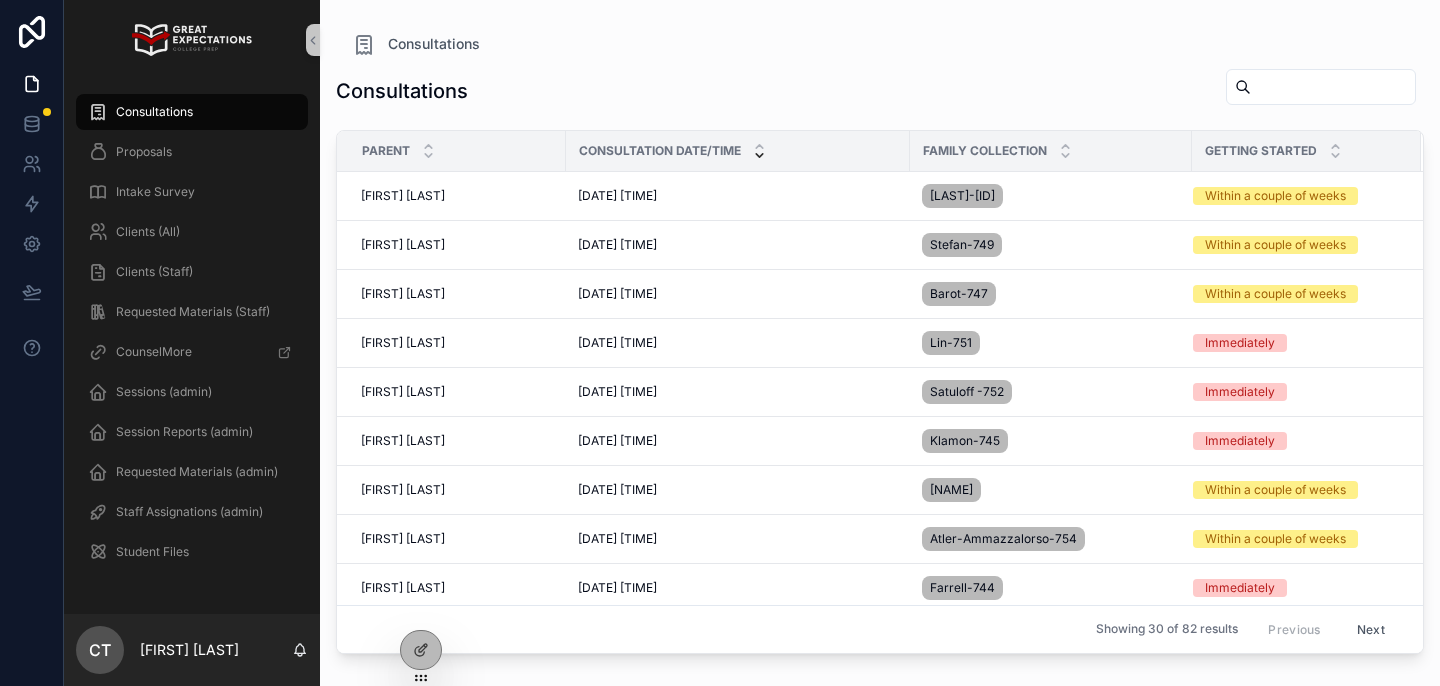 scroll, scrollTop: 0, scrollLeft: 0, axis: both 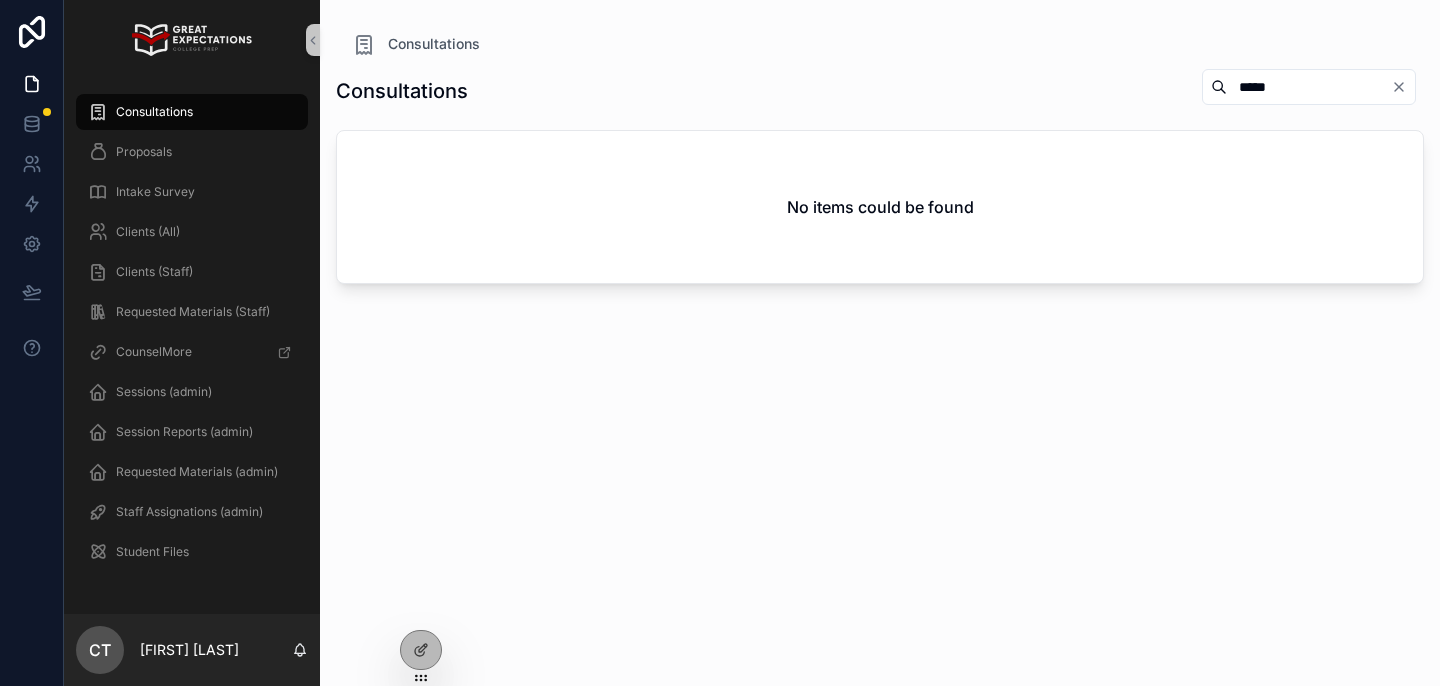 type on "*****" 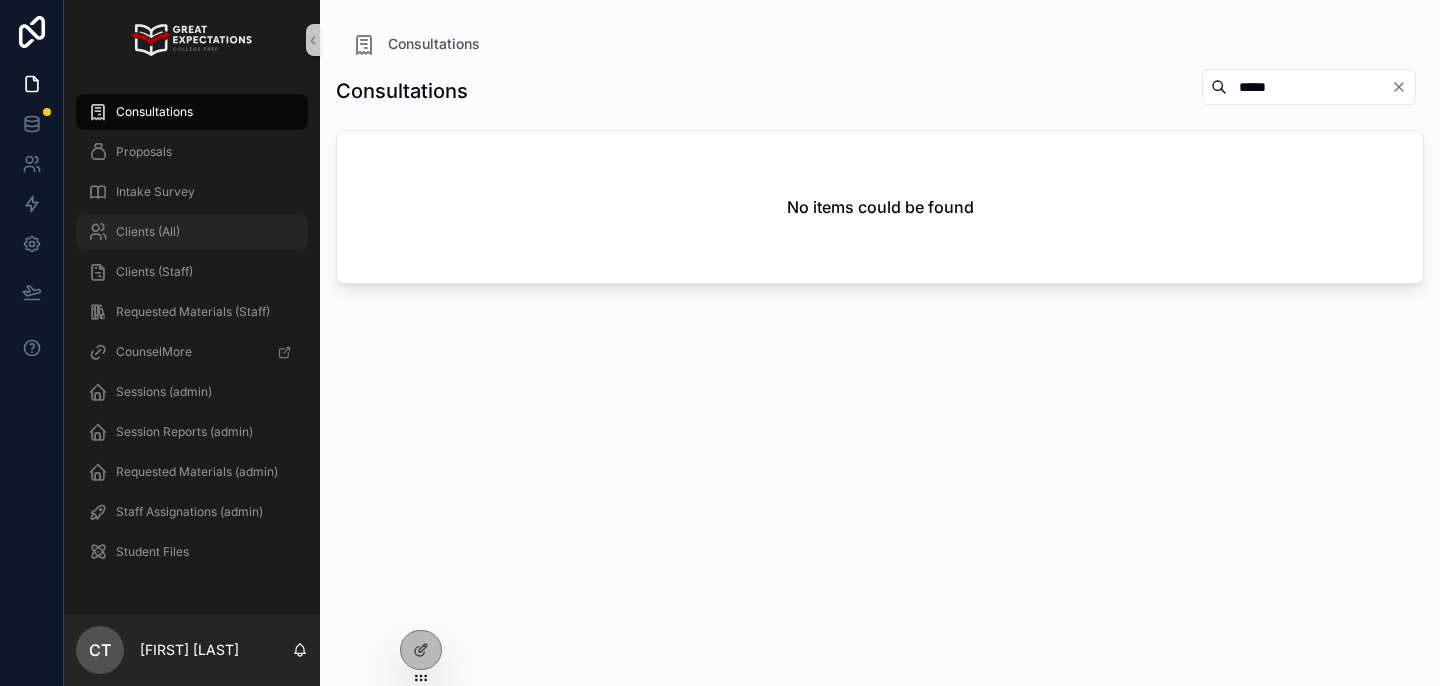 click on "Clients (All)" at bounding box center (148, 232) 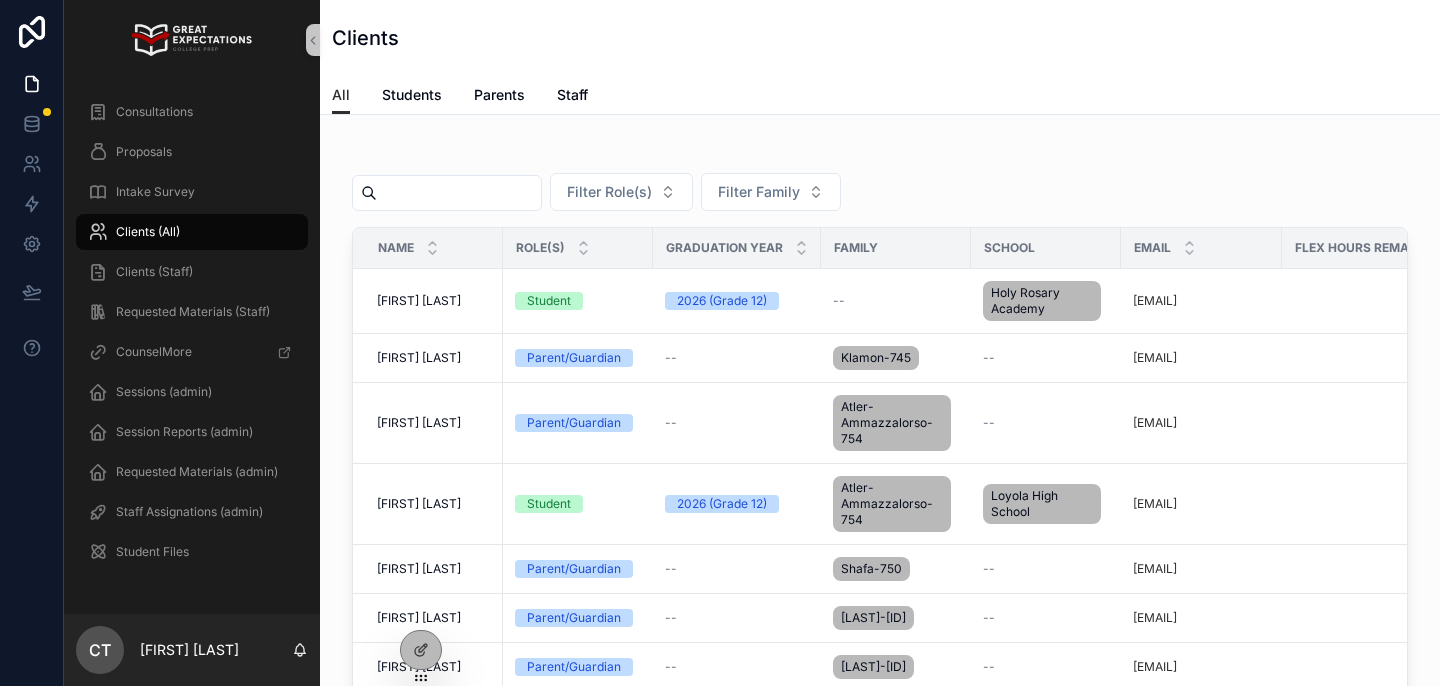 click at bounding box center [459, 193] 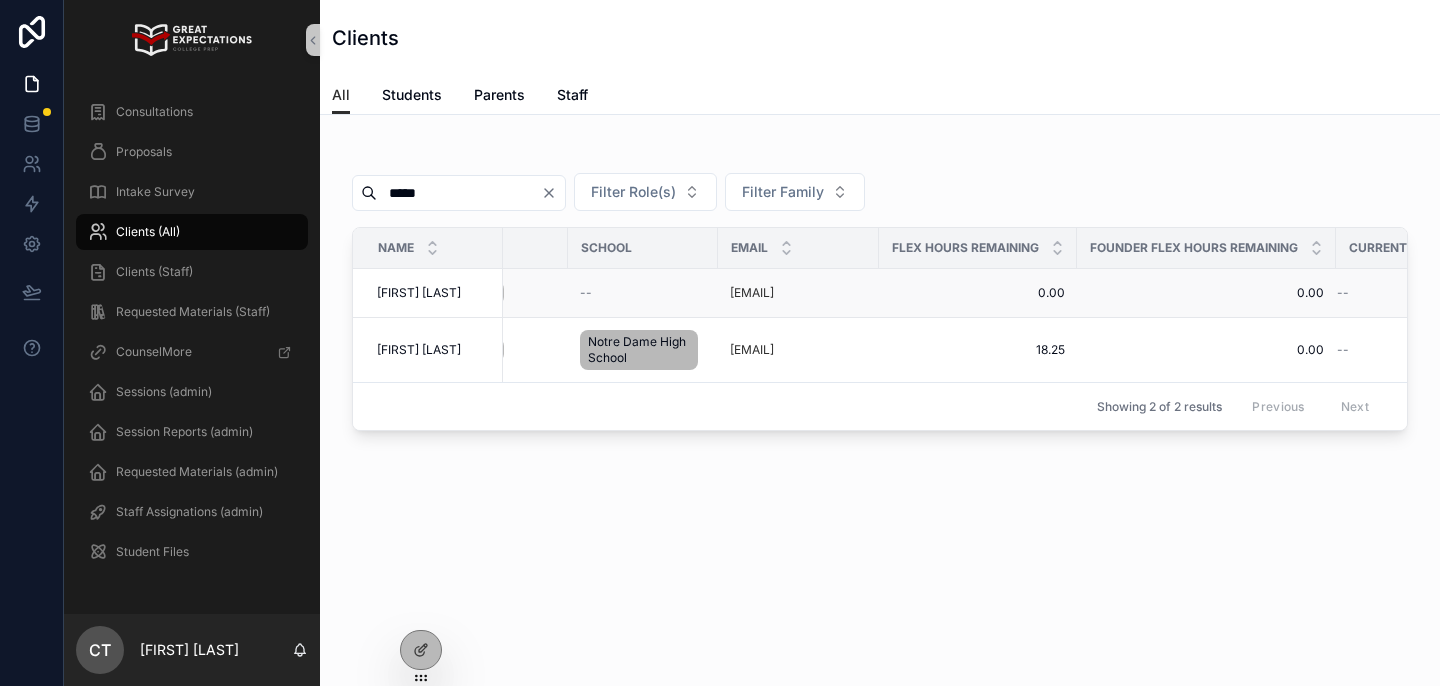scroll, scrollTop: 0, scrollLeft: 499, axis: horizontal 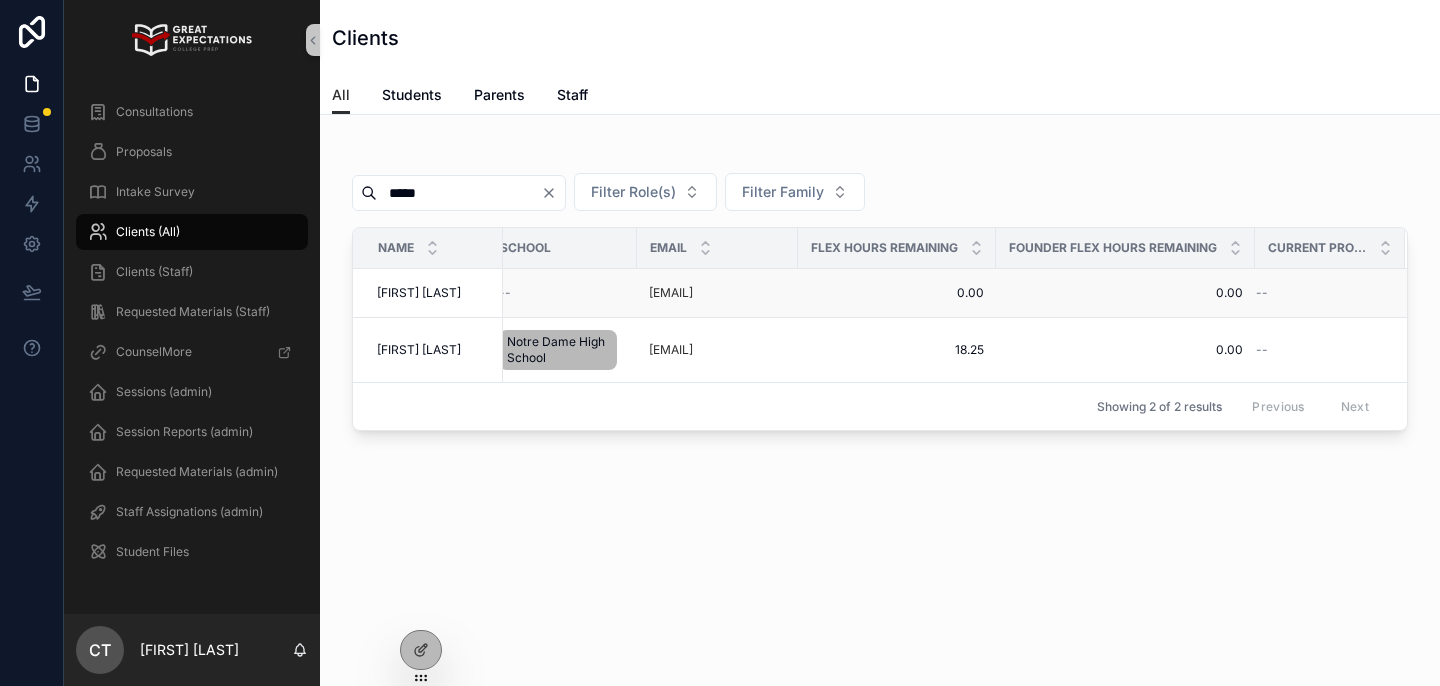 type on "*****" 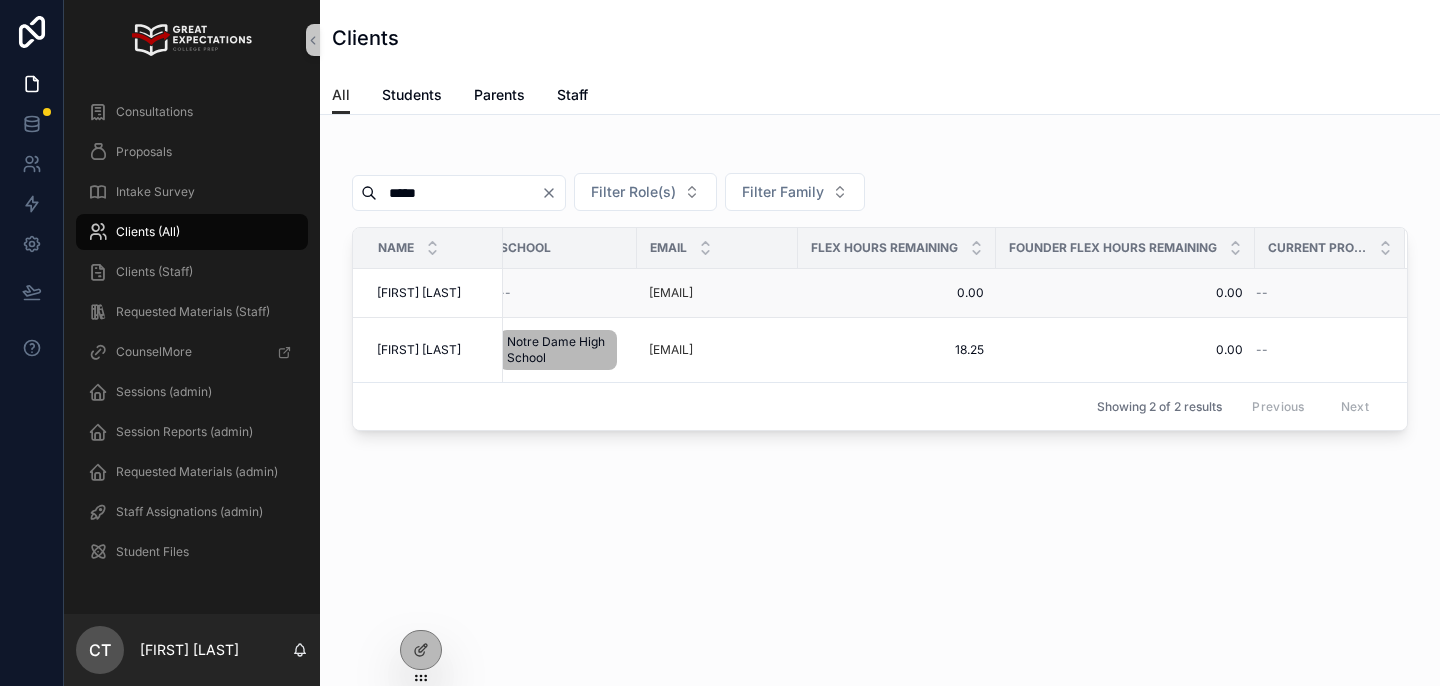 click on "[FIRST] [LAST]" at bounding box center [419, 293] 